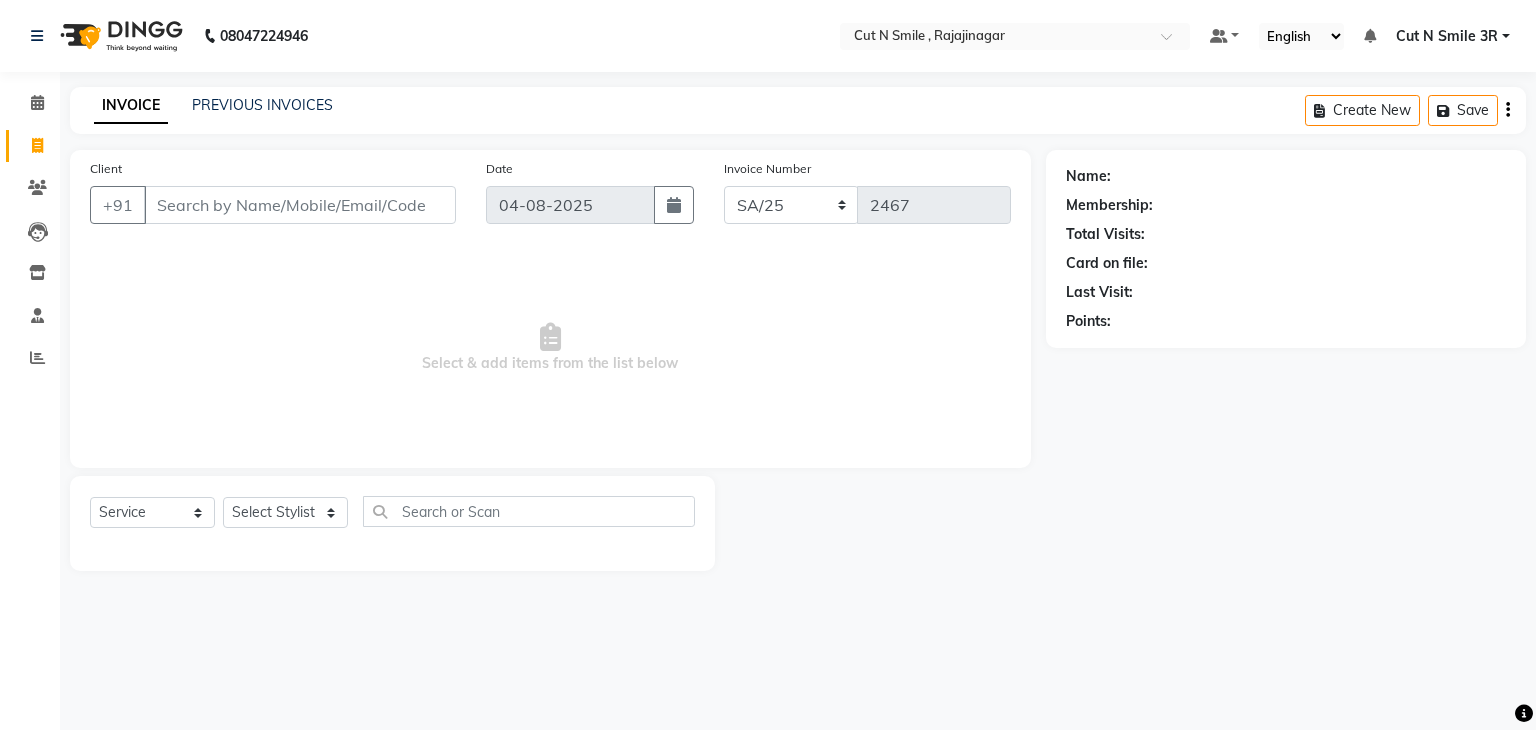 select on "7181" 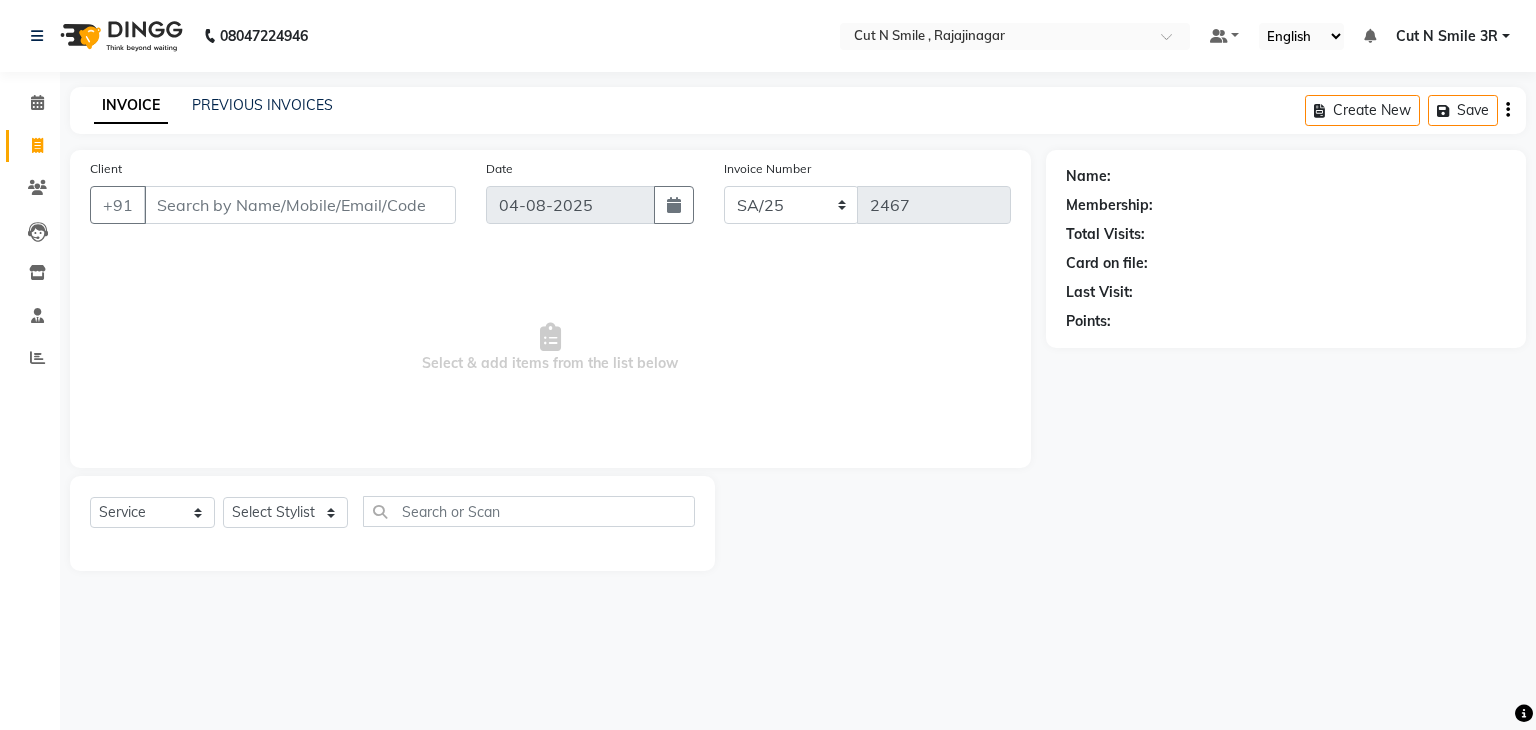 click on "INVOICE PREVIOUS INVOICES Create New Save Client +91 Date 04-08-2025 Invoice Number BOB/25-26 LA/2025-26 SH/25 CH/25 SA/25 2467 Select & add items from the list below Select Service Product Membership Package Voucher Prepaid Gift Card Select Stylist Ali ML Ammu 3R Ankith VN Ash Mohammed 3R Atheek 3R Binitha 3R Bipana 4R CNS BOB Cut N Smile 17M Cut N Smile 3R Cut n Smile 4R Cut N Smile 9M Cut N Smile ML Cut N Smile V Fazil Ali 4R Govind VN Hema 4R Jayashree VN Karan VN Love 4R Mani Singh 3R Manu 4R Muskaan VN Nadeem 4R N D M 4R NDM Alam 4R Noushad VN Pavan 4R Priya BOB Priyanka 3R Rahul 3R Ravi 3R Riya BOB Rohith 4R Roobina 3R Roopa 4R Rubina BOB Sahil Ahmed 3R Sahil Bhatti 4R Sameer 3R Sanajana BOB Sanjana BOB Sarita VN Shaan 4R Shahid 4R Shakir VN Shanavaaz BOB Shiney 3R Shivu Raj 4R Srijana BOB Sunil Laddi 4R Sunny VN Supriya BOB Sushmitha 4R Vakeel 3R Varas 4R Varas BOB Vishwa VN Name: Membership: Total Visits: Card on file: Last Visit: Points:" 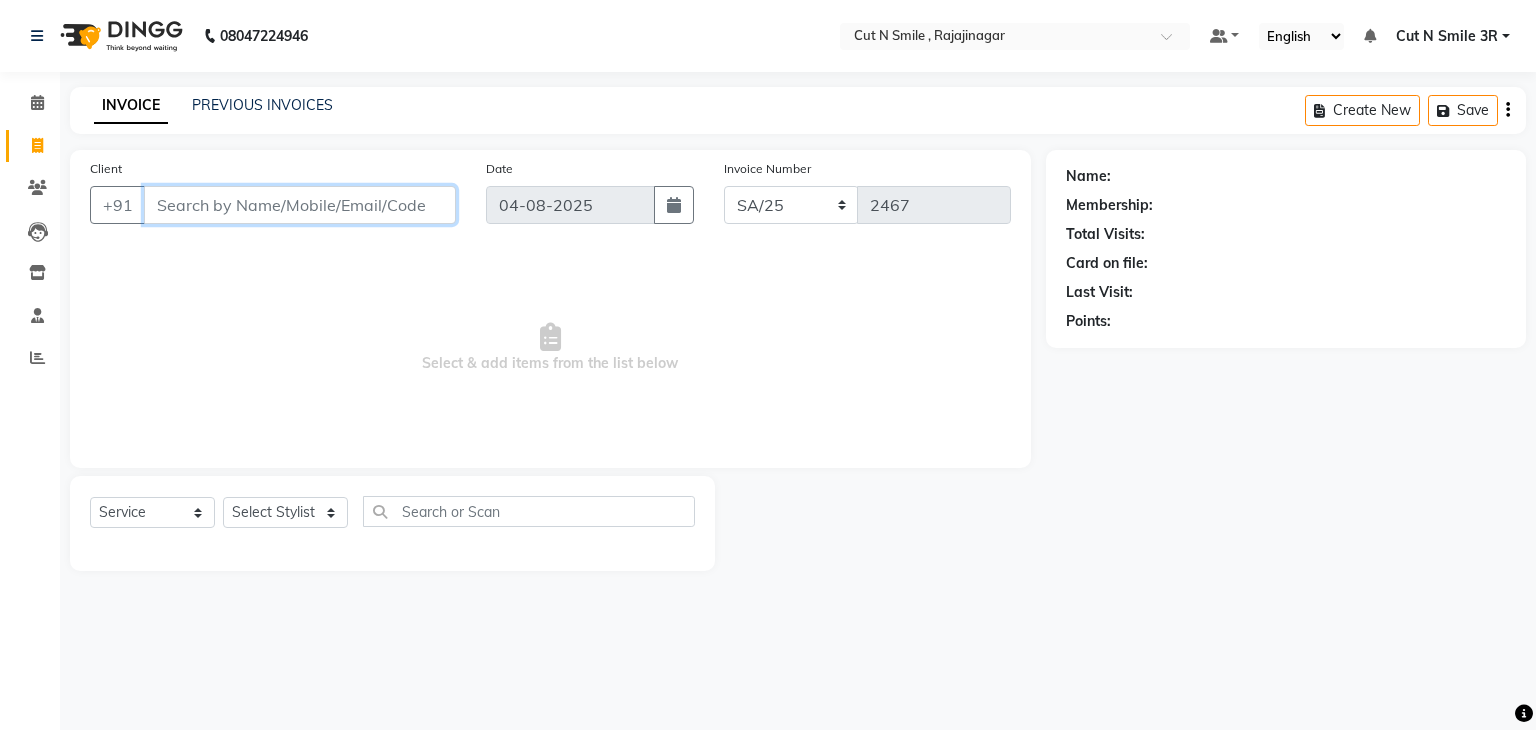 click on "Client" at bounding box center [300, 205] 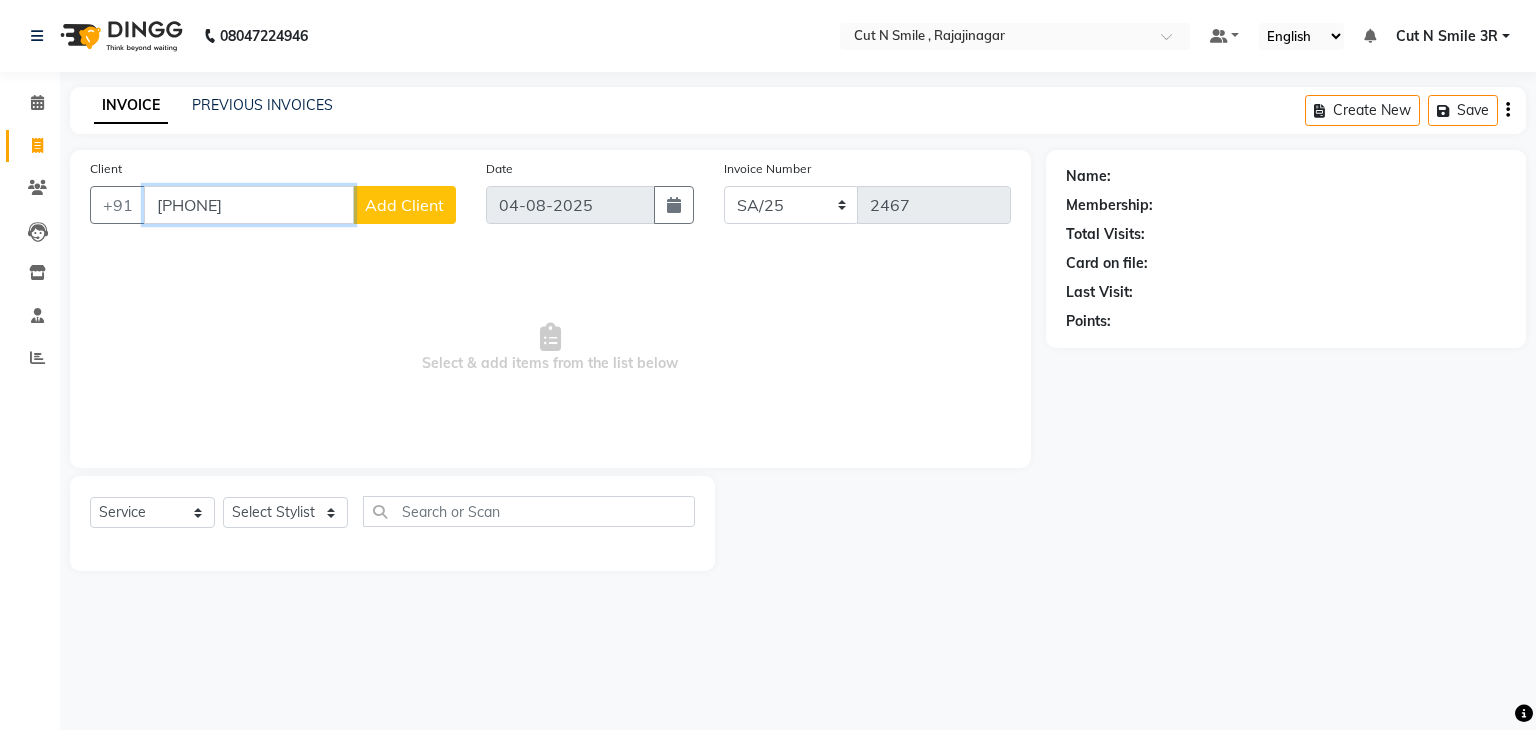 type on "[PHONE]" 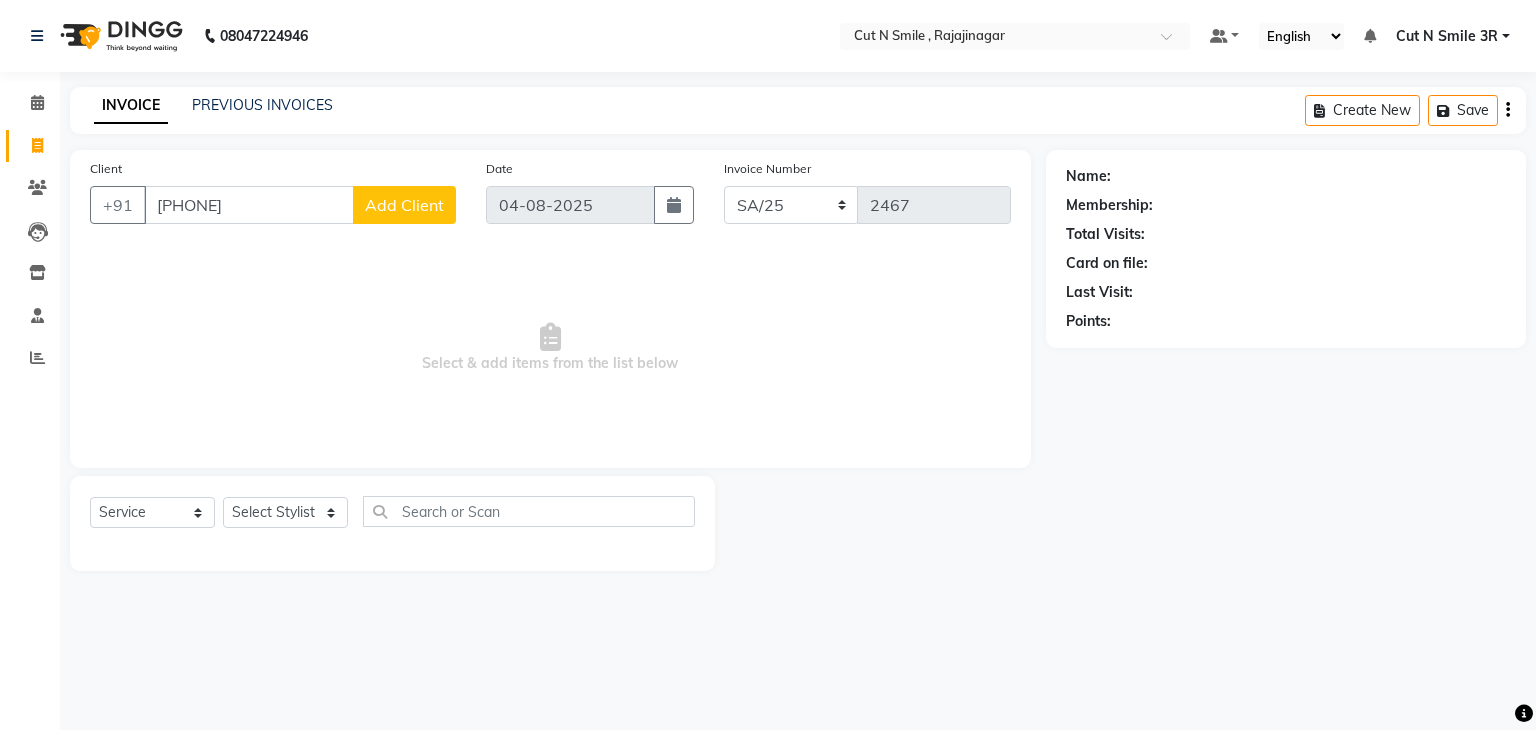 click on "Add Client" 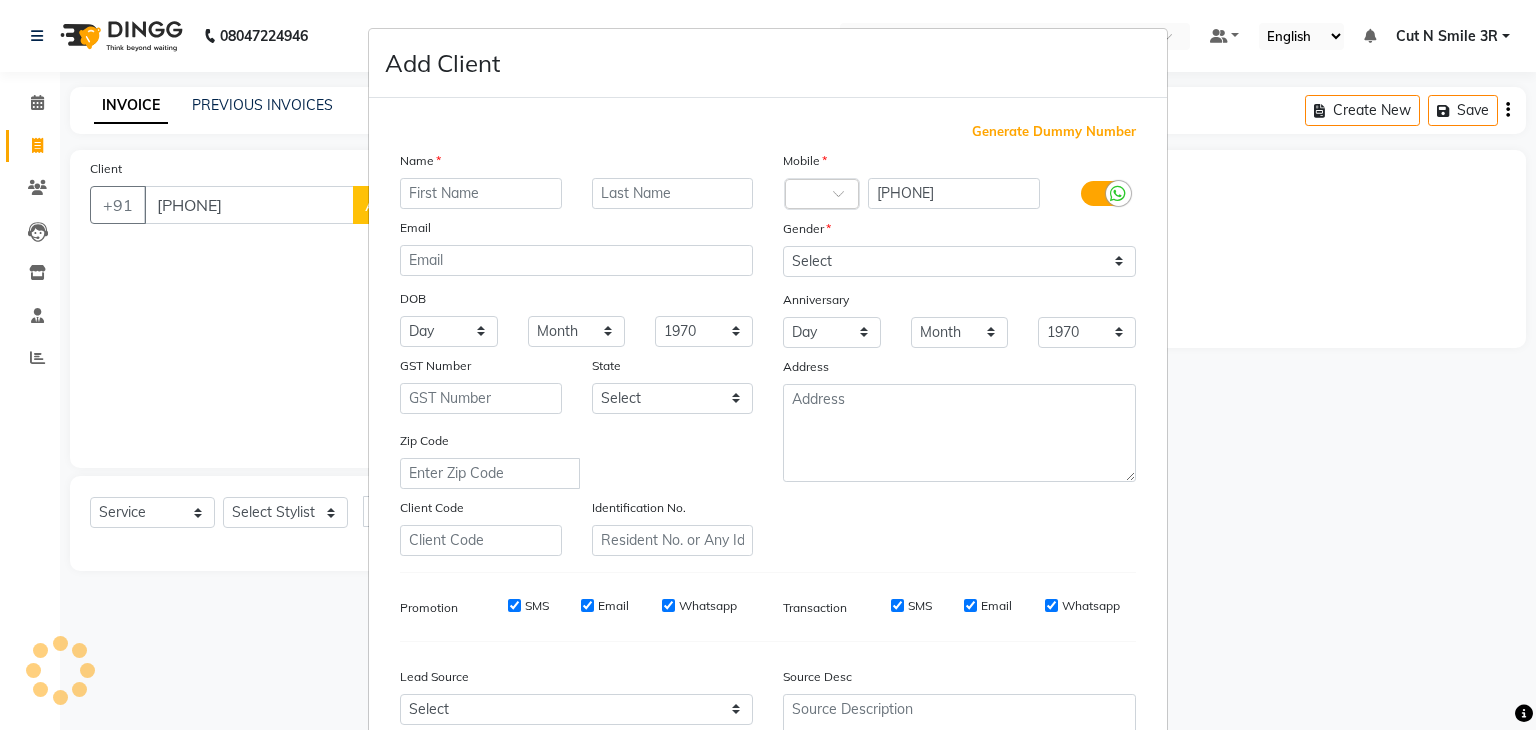 click at bounding box center (481, 193) 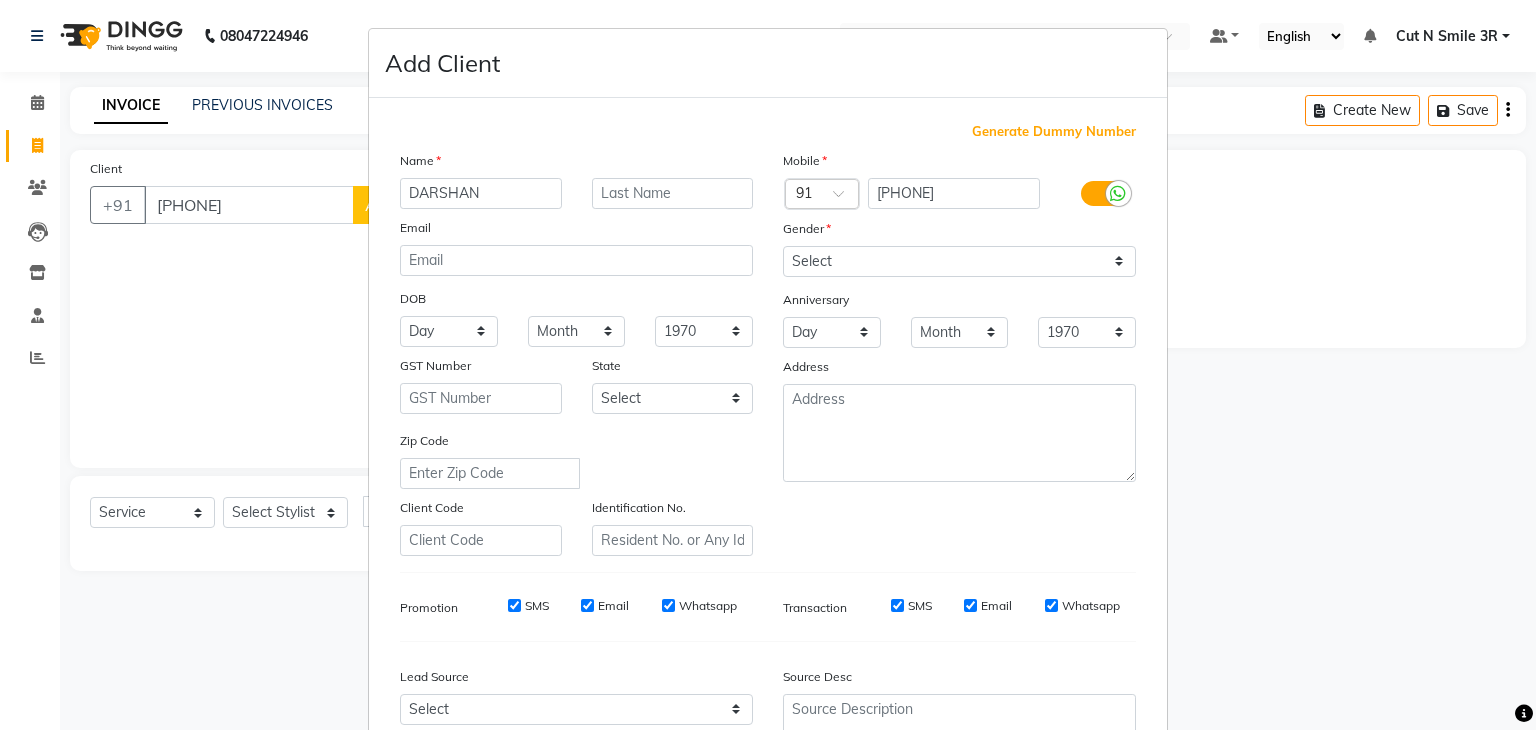 type on "DARSHAN" 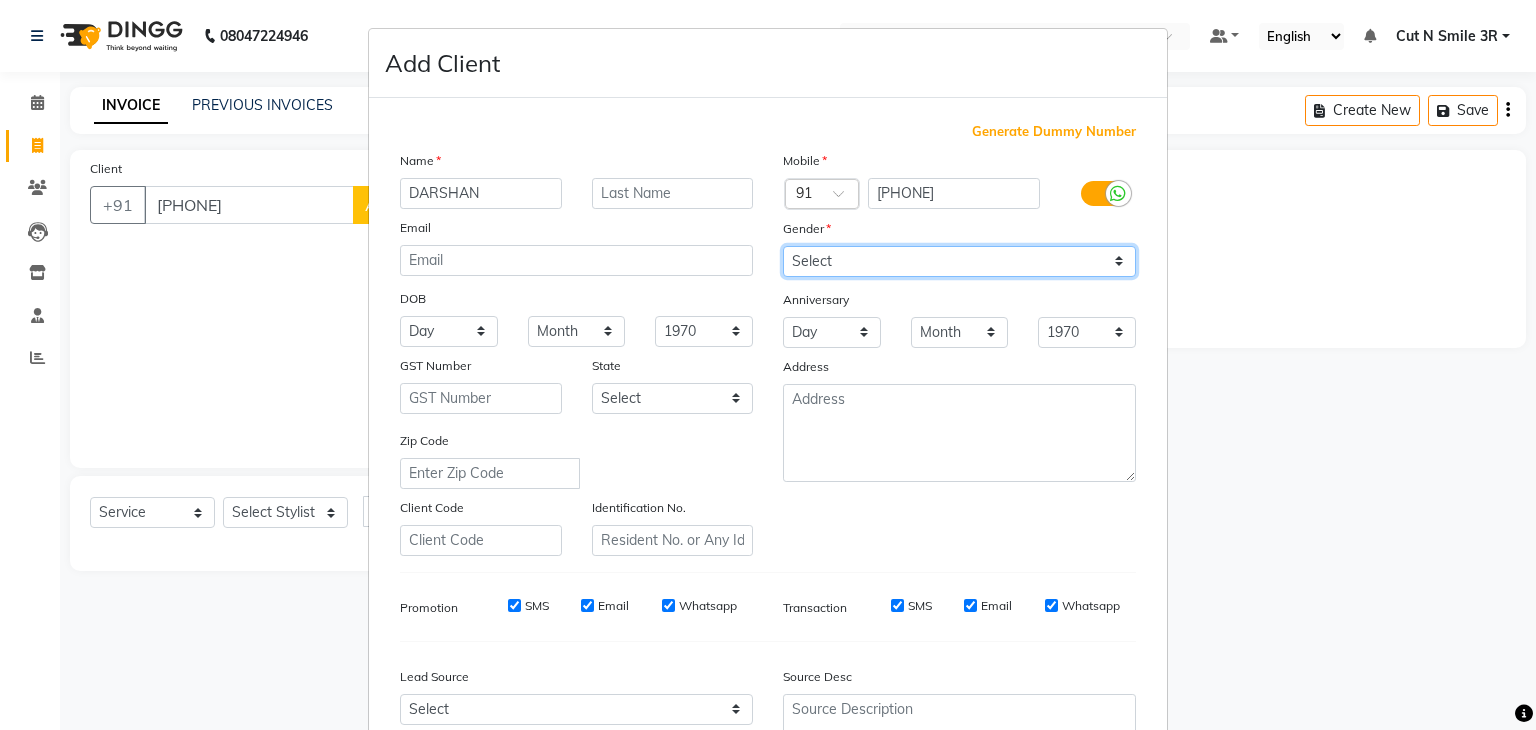 click on "Select Male Female Other Prefer Not To Say" at bounding box center (959, 261) 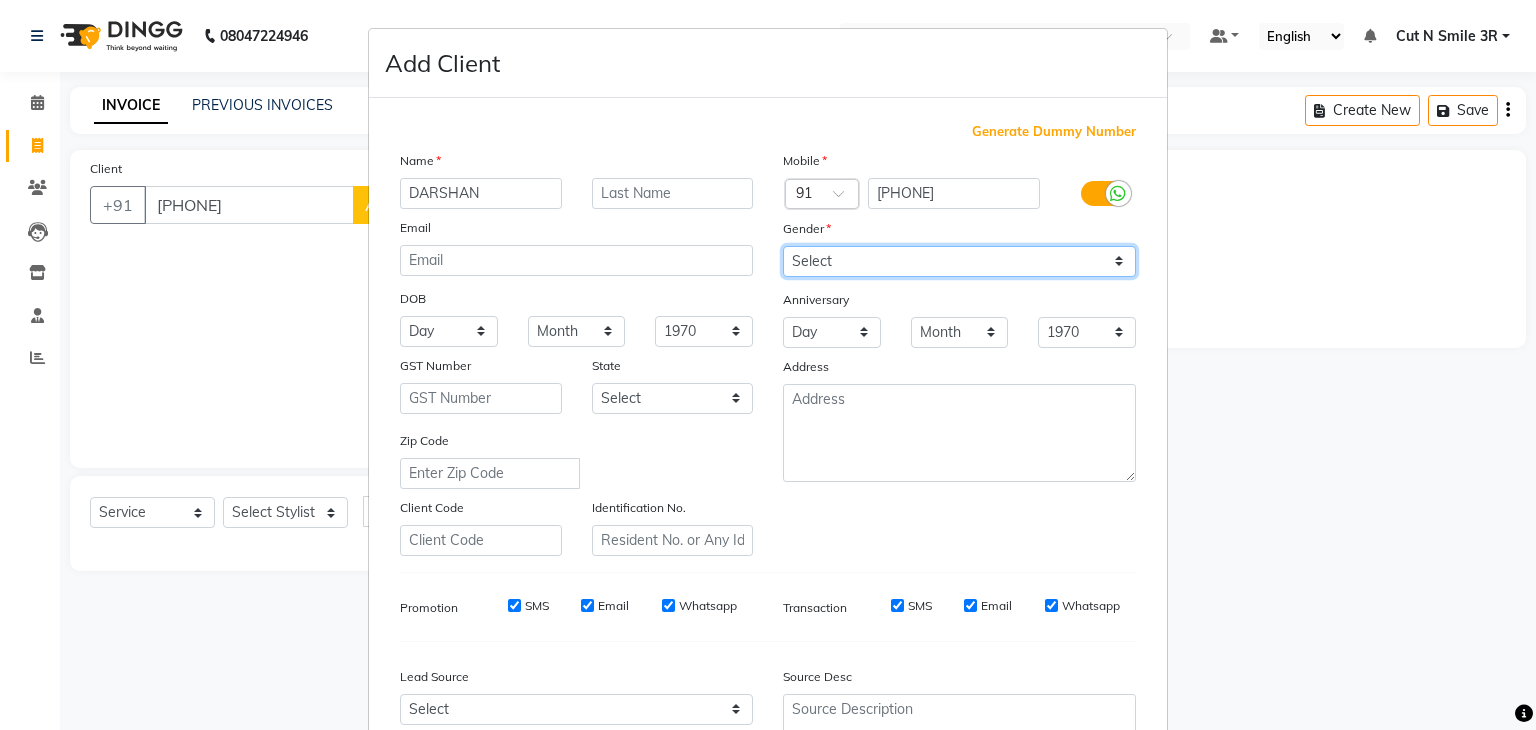 select on "male" 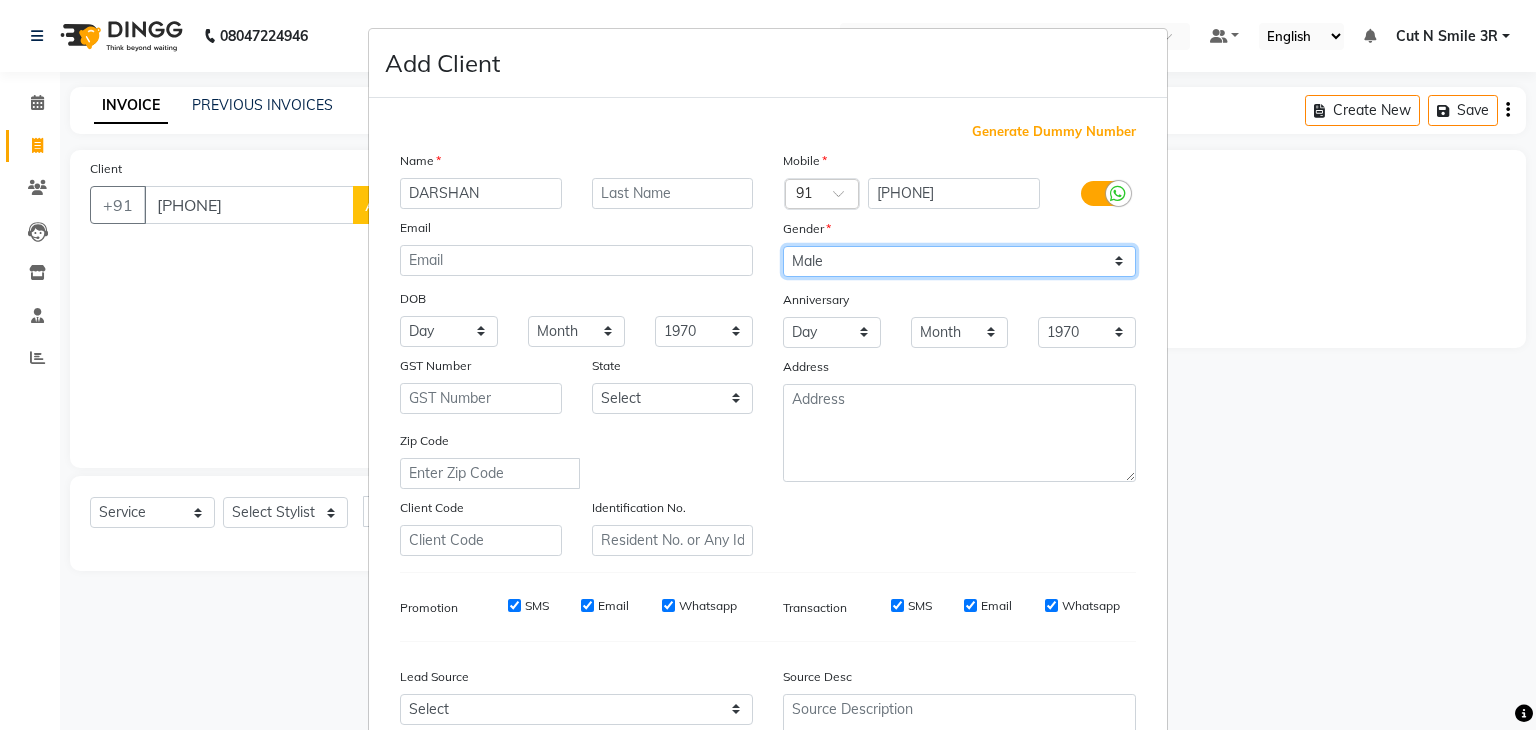 click on "Select Male Female Other Prefer Not To Say" at bounding box center [959, 261] 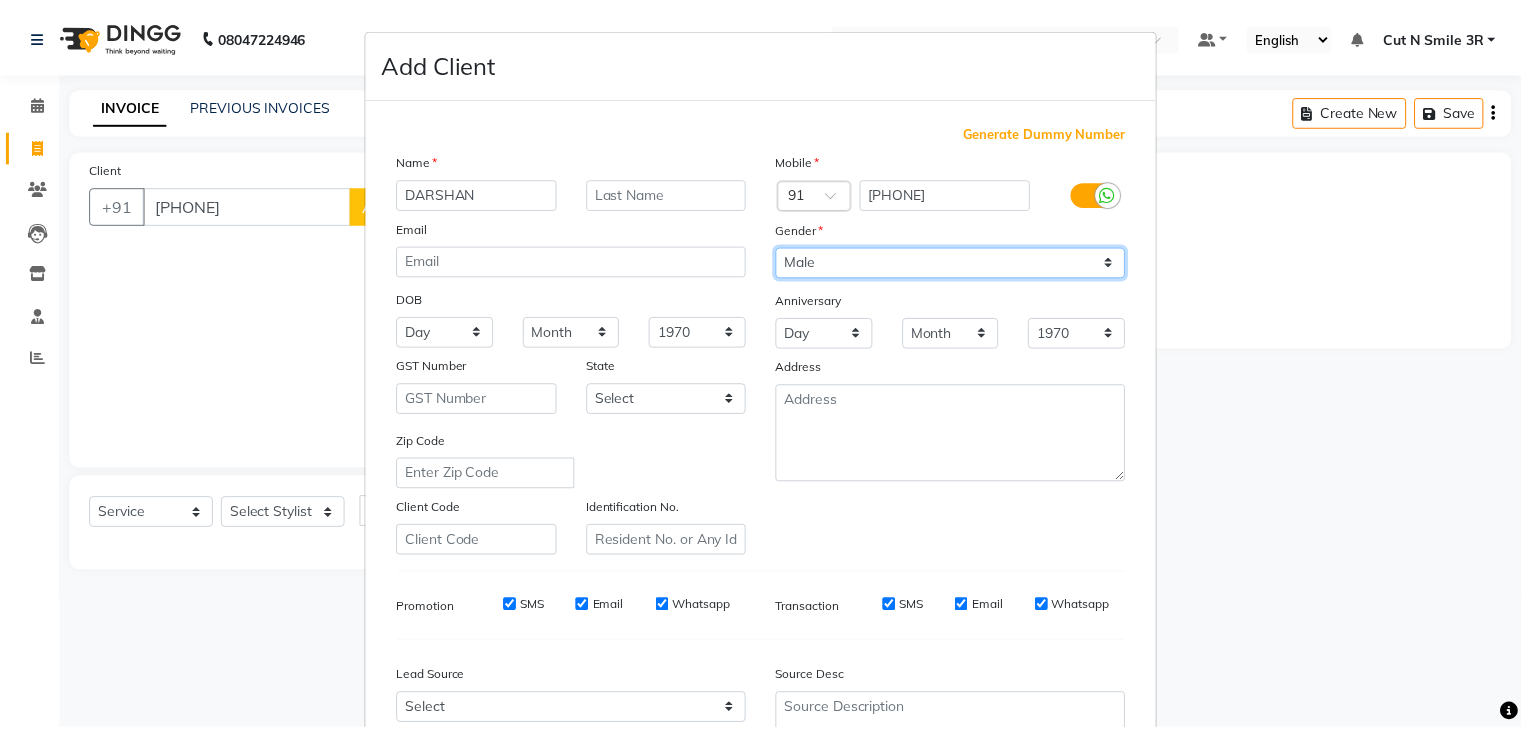scroll, scrollTop: 203, scrollLeft: 0, axis: vertical 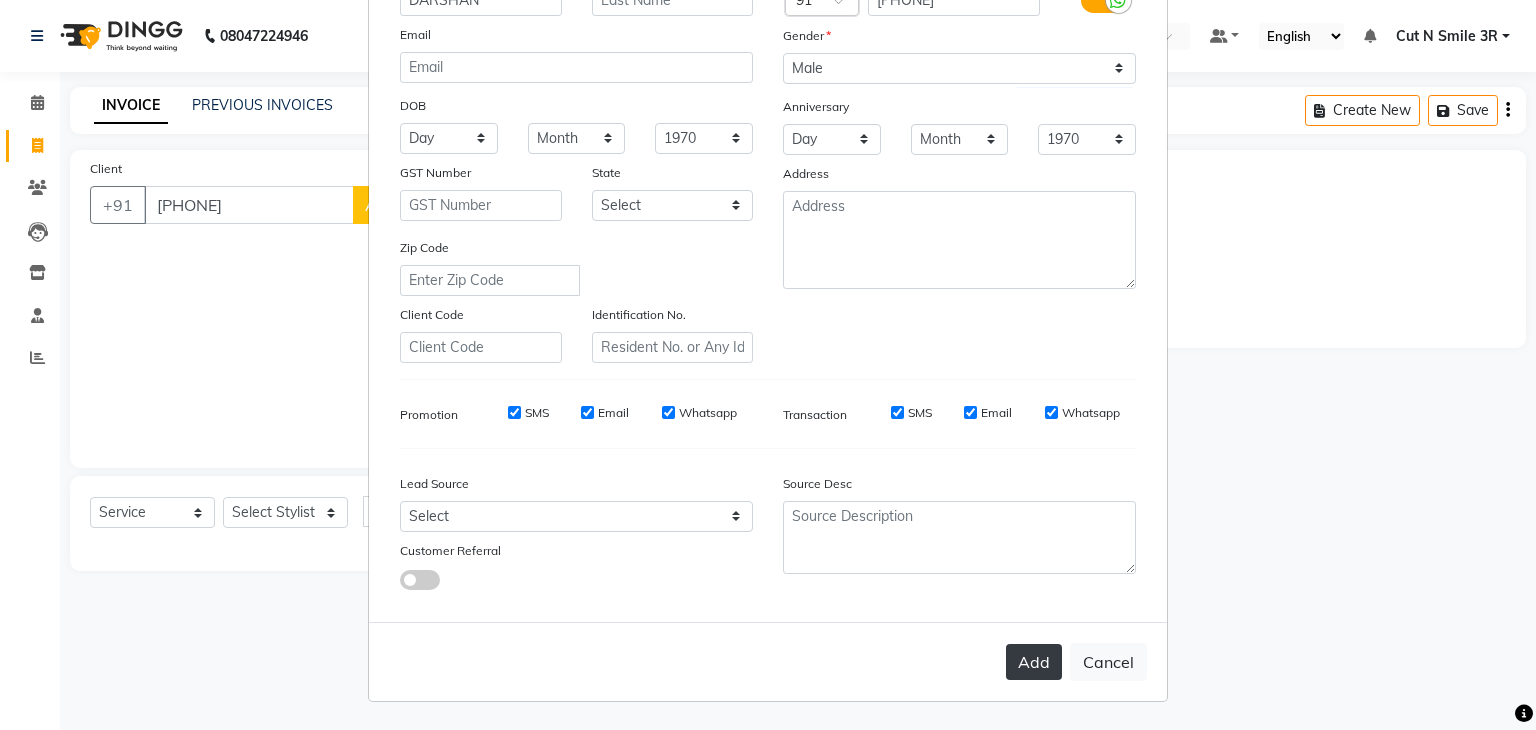 click on "Add" at bounding box center [1034, 662] 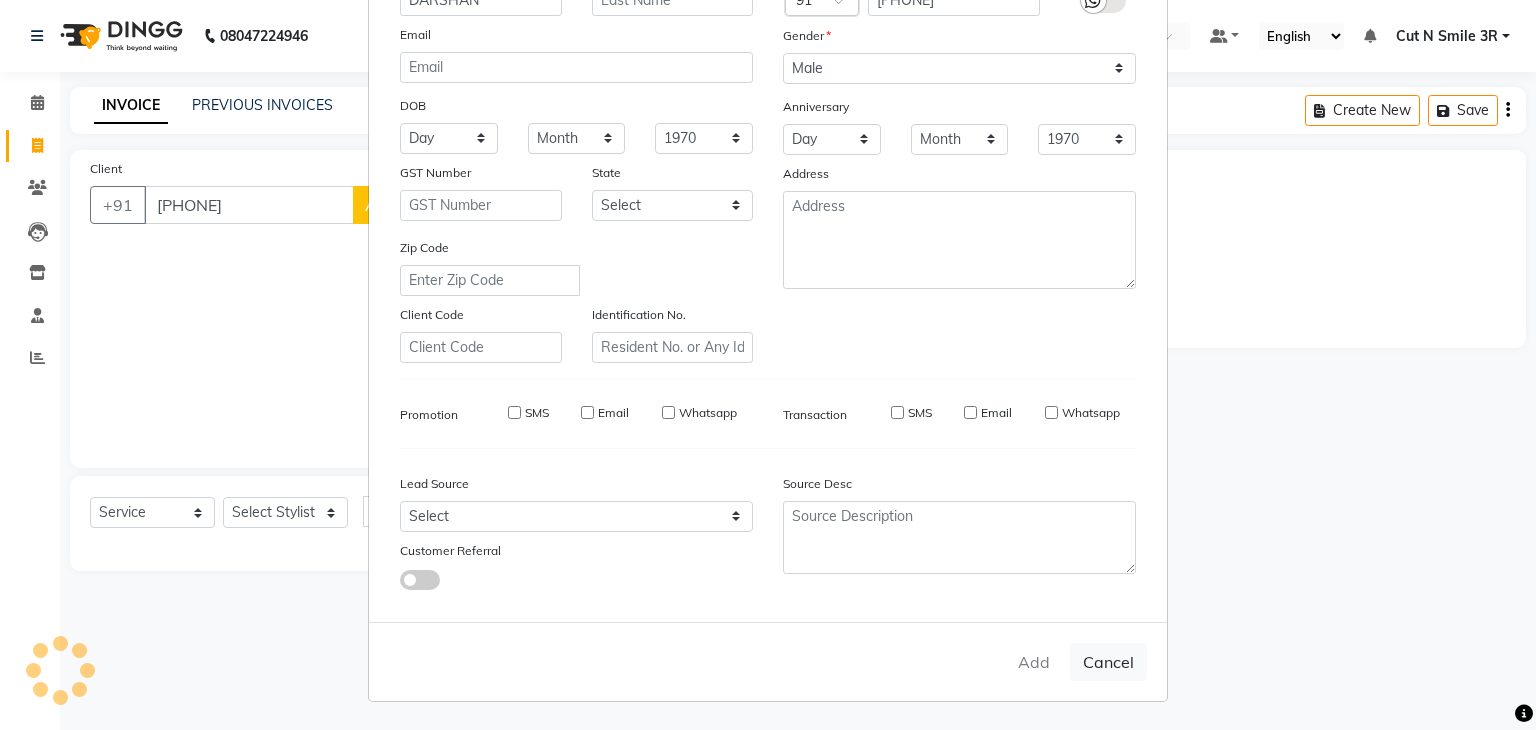 type 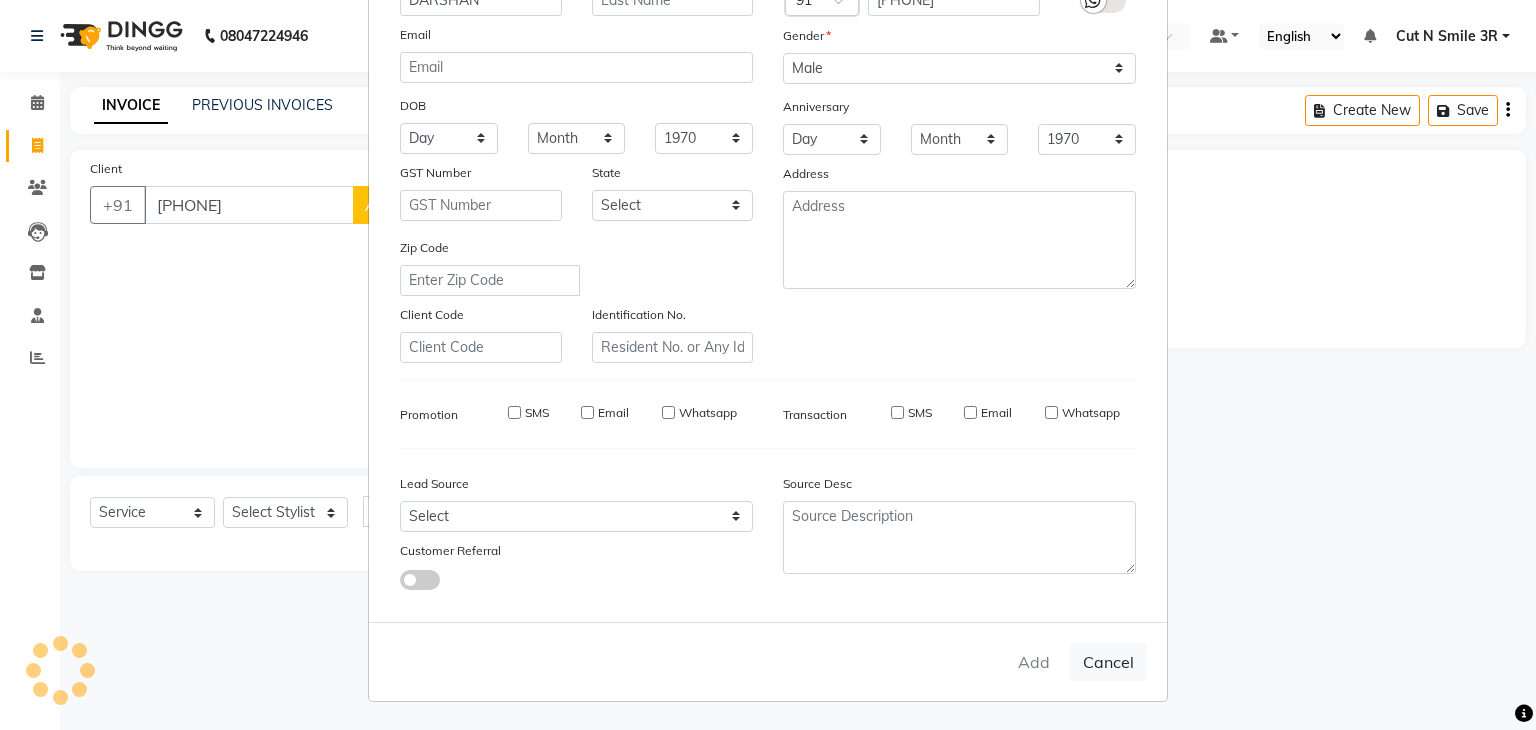 select 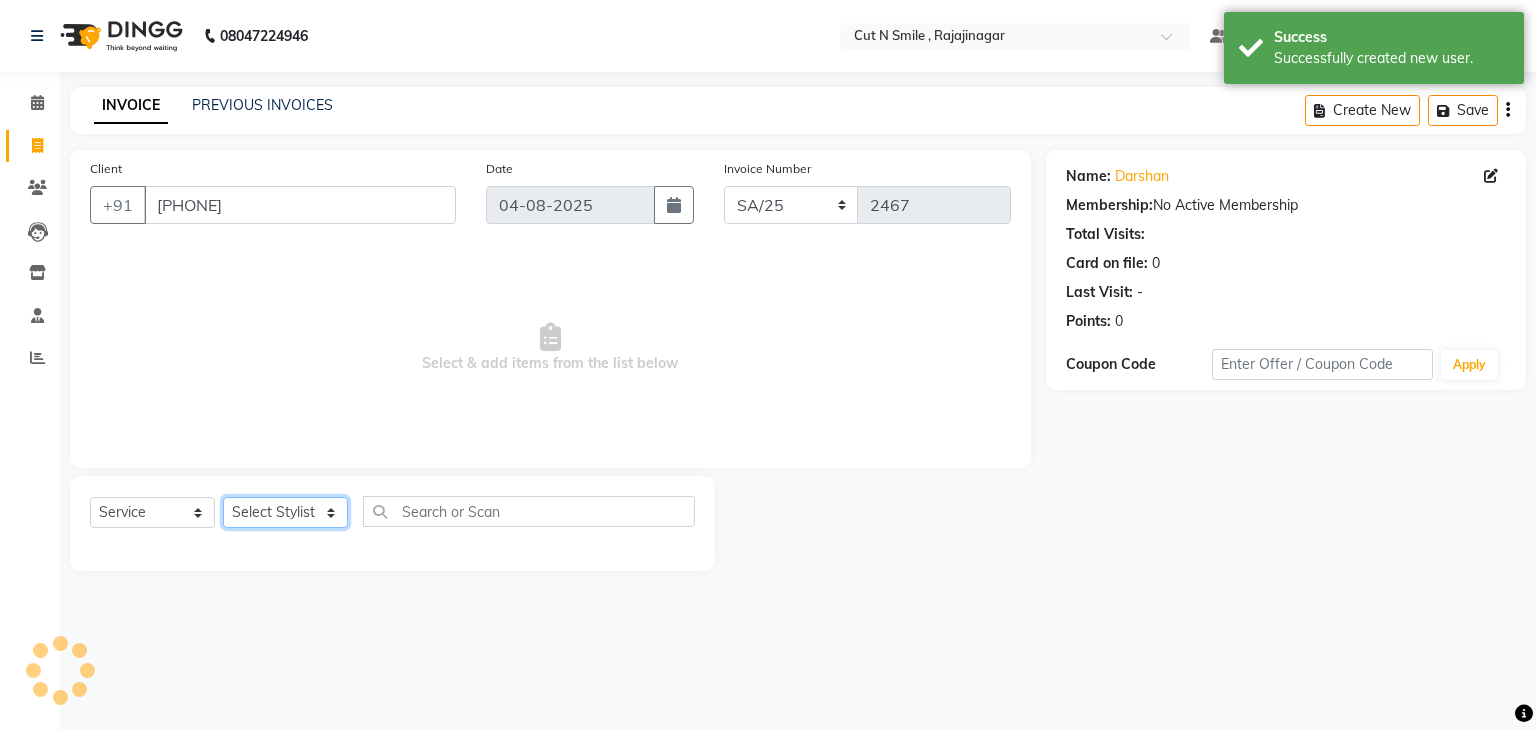 click on "Select Stylist Ali ML Ammu 3R Ankith VN Ash Mohammed 3R Atheek 3R Binitha 3R Bipana 4R CNS BOB  Cut N Smile 17M  Cut N Smile 3R Cut n Smile 4R Cut N Smile 9M Cut N Smile ML Cut N Smile V Fazil Ali 4R Govind VN Hema 4R Jayashree VN Karan VN Love 4R Mani Singh 3R Manu 4R  Muskaan VN Nadeem 4R N D M 4R NDM Alam 4R Noushad VN Pavan 4R Priya BOB Priyanka 3R Rahul 3R Ravi 3R Riya BOB Rohith 4R Roobina 3R Roopa 4R Rubina BOB Sahil Ahmed 3R Sahil Bhatti 4R Sameer 3R Sanajana BOB  Sanjana BOB Sarita VN Shaan 4R Shahid 4R Shakir VN Shanavaaz BOB Shiney 3R Shivu Raj 4R Srijana BOB Sunil Laddi 4R Sunny VN Supriya BOB Sushmitha 4R Vakeel 3R Varas 4R Varas BOB Vishwa VN" 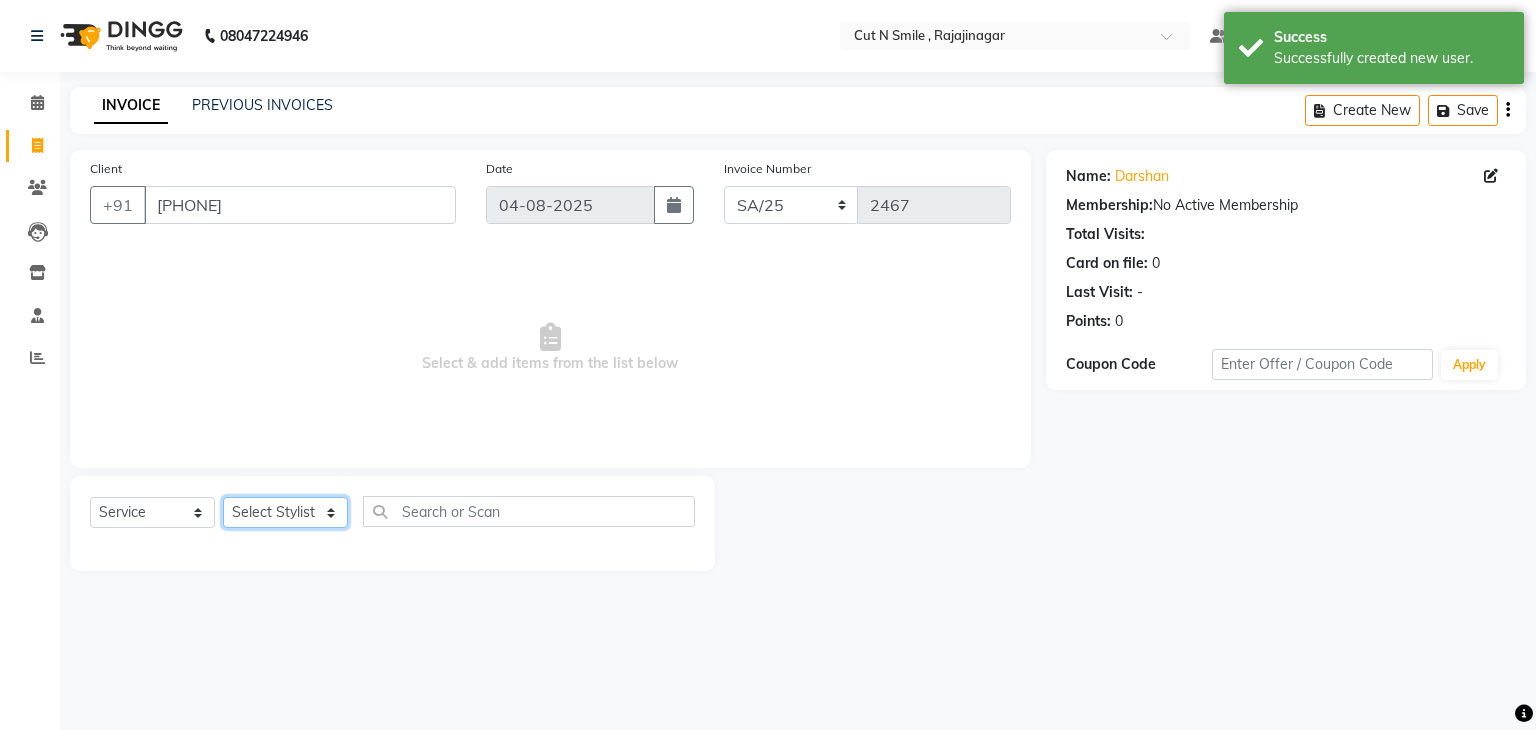 select on "58696" 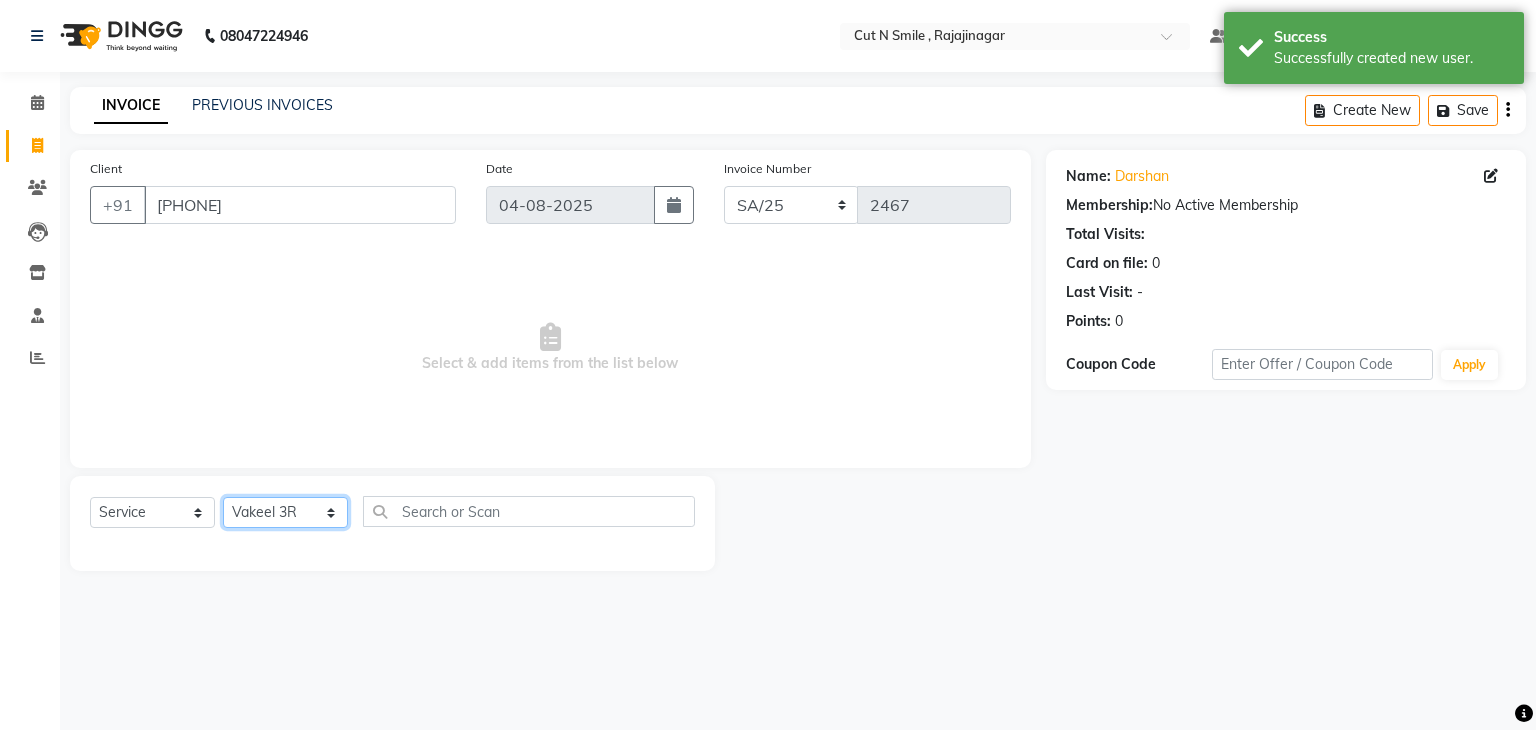 click on "Select Stylist Ali ML Ammu 3R Ankith VN Ash Mohammed 3R Atheek 3R Binitha 3R Bipana 4R CNS BOB  Cut N Smile 17M  Cut N Smile 3R Cut n Smile 4R Cut N Smile 9M Cut N Smile ML Cut N Smile V Fazil Ali 4R Govind VN Hema 4R Jayashree VN Karan VN Love 4R Mani Singh 3R Manu 4R  Muskaan VN Nadeem 4R N D M 4R NDM Alam 4R Noushad VN Pavan 4R Priya BOB Priyanka 3R Rahul 3R Ravi 3R Riya BOB Rohith 4R Roobina 3R Roopa 4R Rubina BOB Sahil Ahmed 3R Sahil Bhatti 4R Sameer 3R Sanajana BOB  Sanjana BOB Sarita VN Shaan 4R Shahid 4R Shakir VN Shanavaaz BOB Shiney 3R Shivu Raj 4R Srijana BOB Sunil Laddi 4R Sunny VN Supriya BOB Sushmitha 4R Vakeel 3R Varas 4R Varas BOB Vishwa VN" 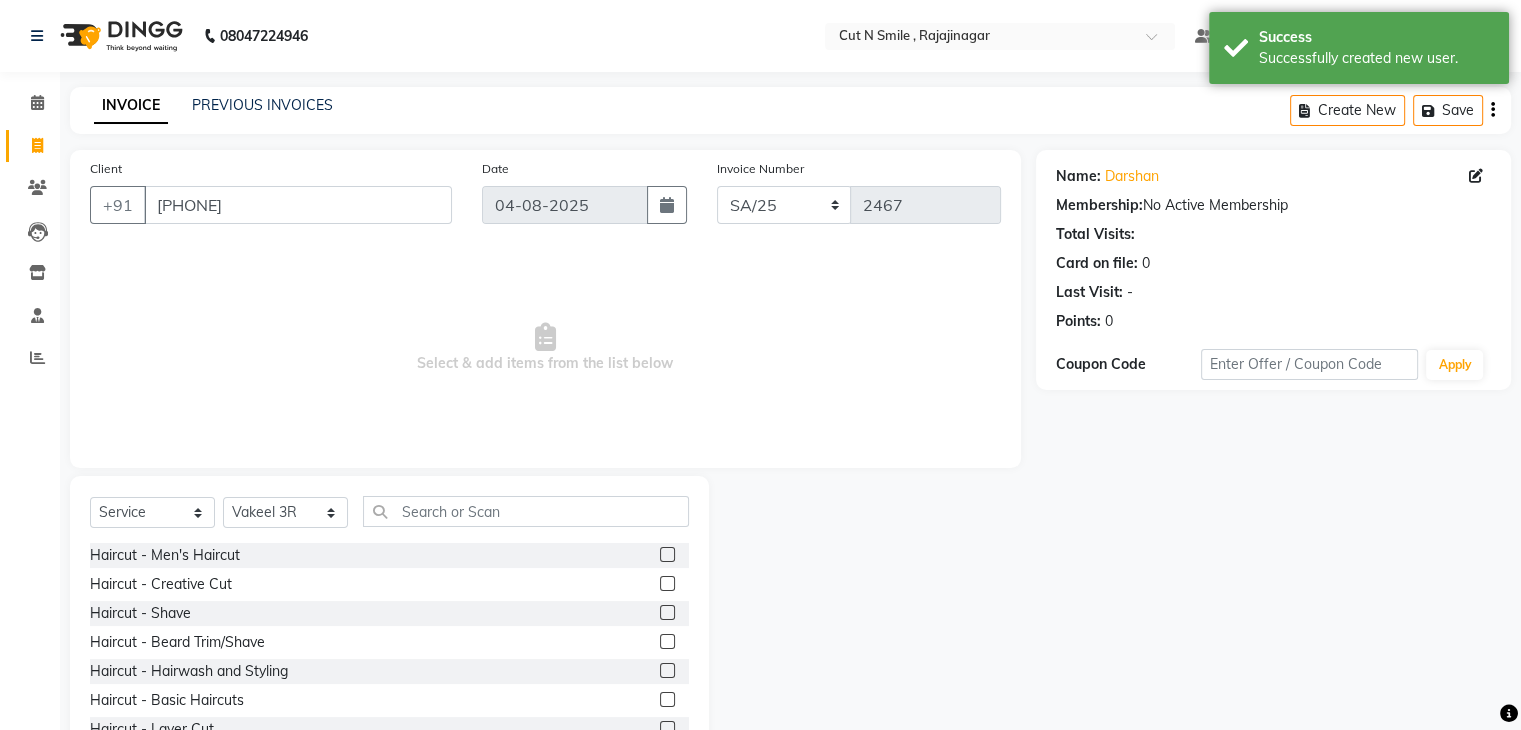 click 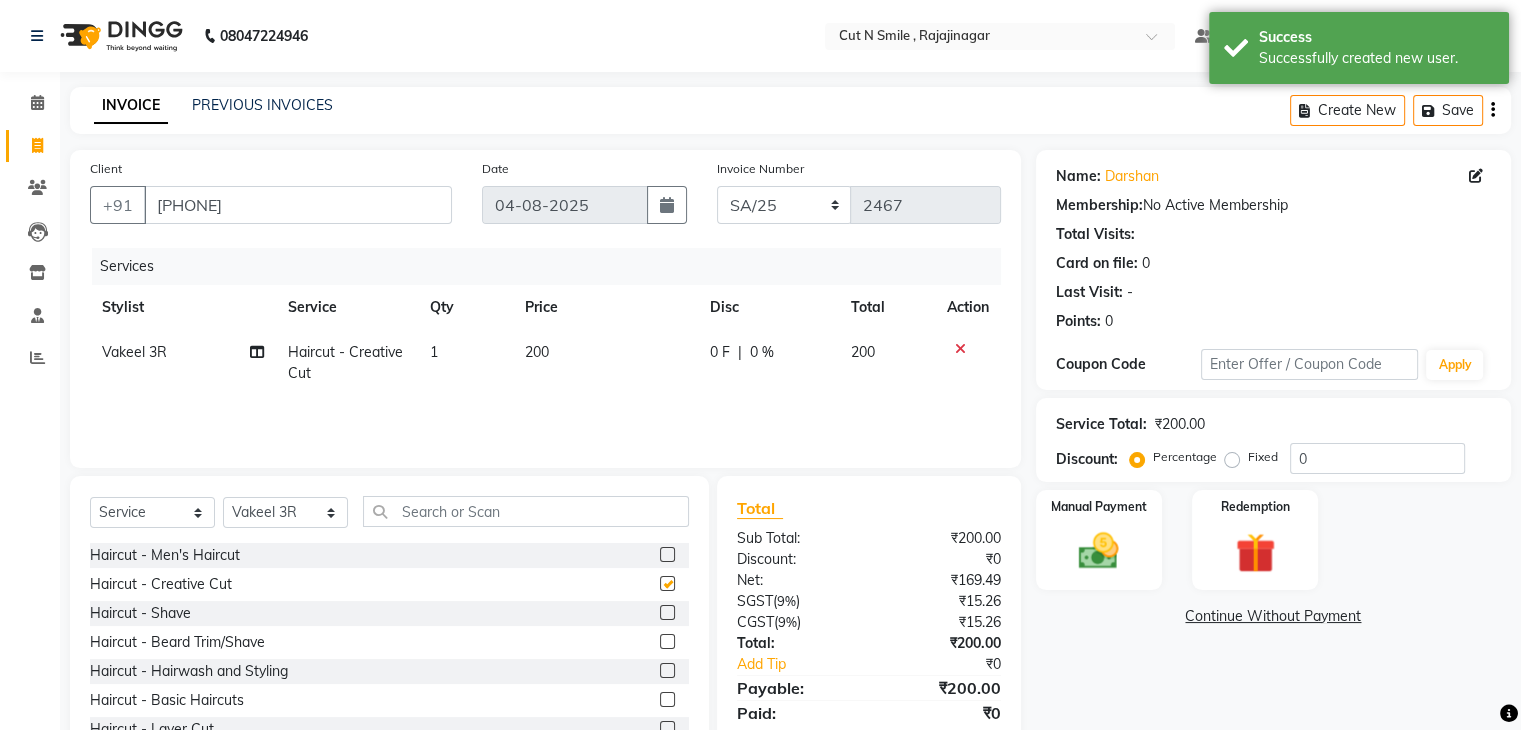 checkbox on "false" 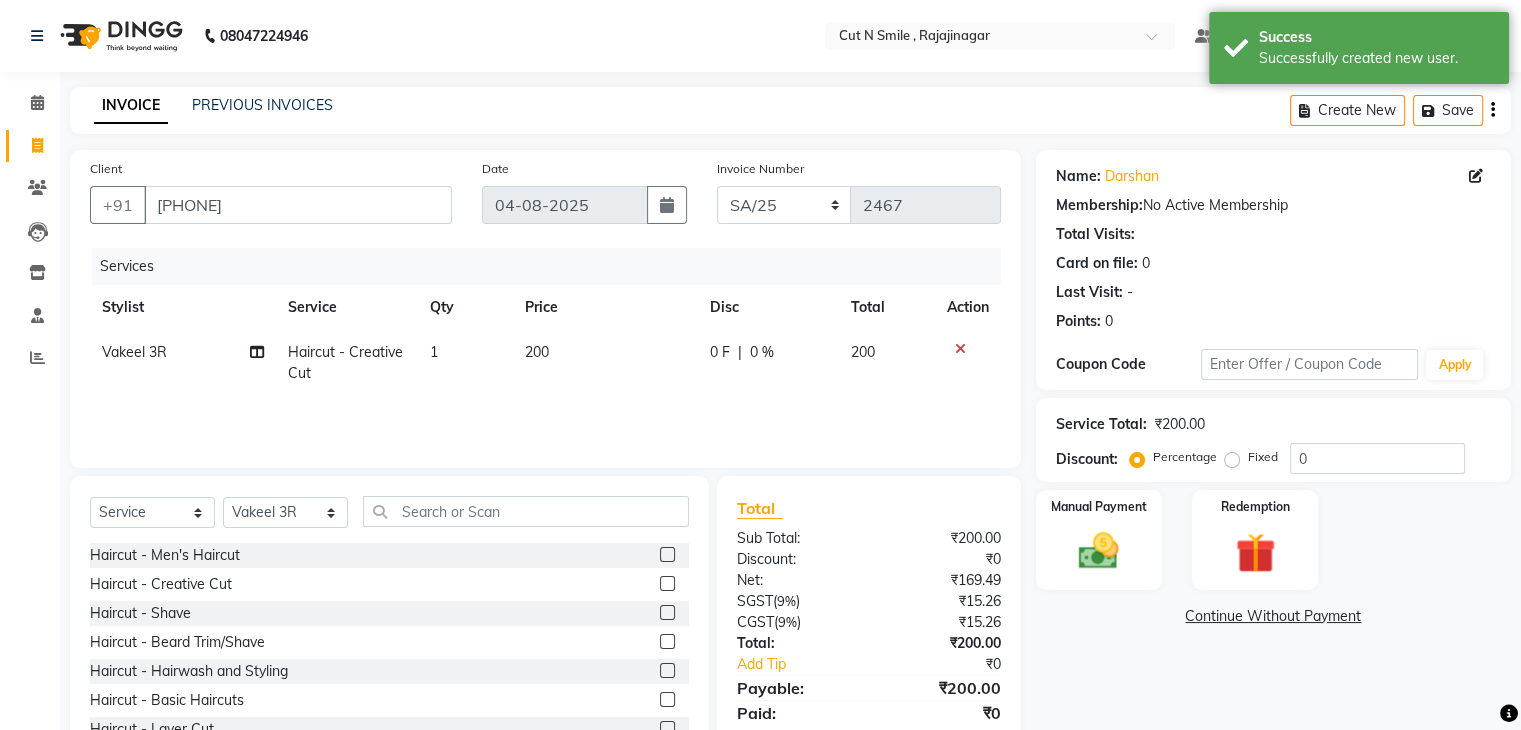 click 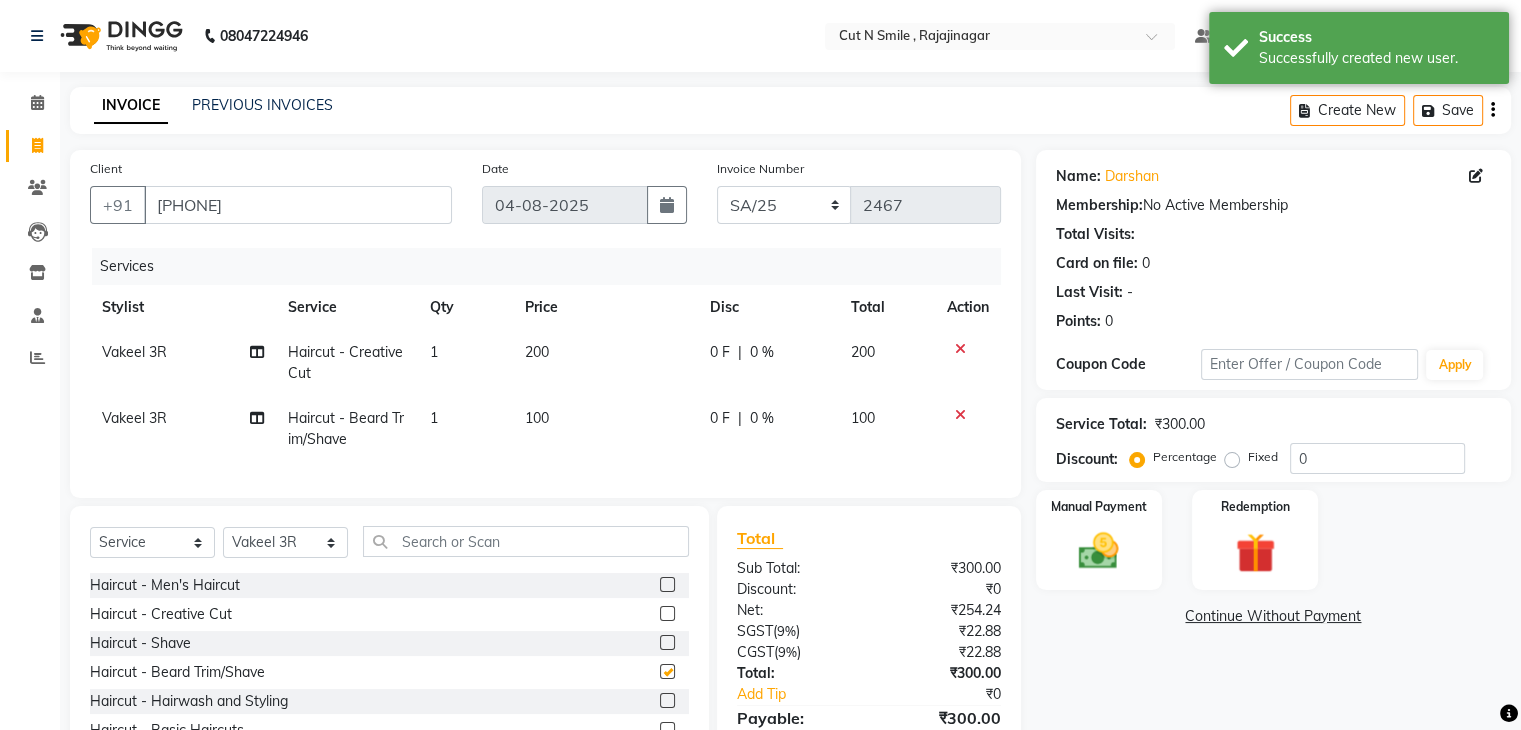 checkbox on "false" 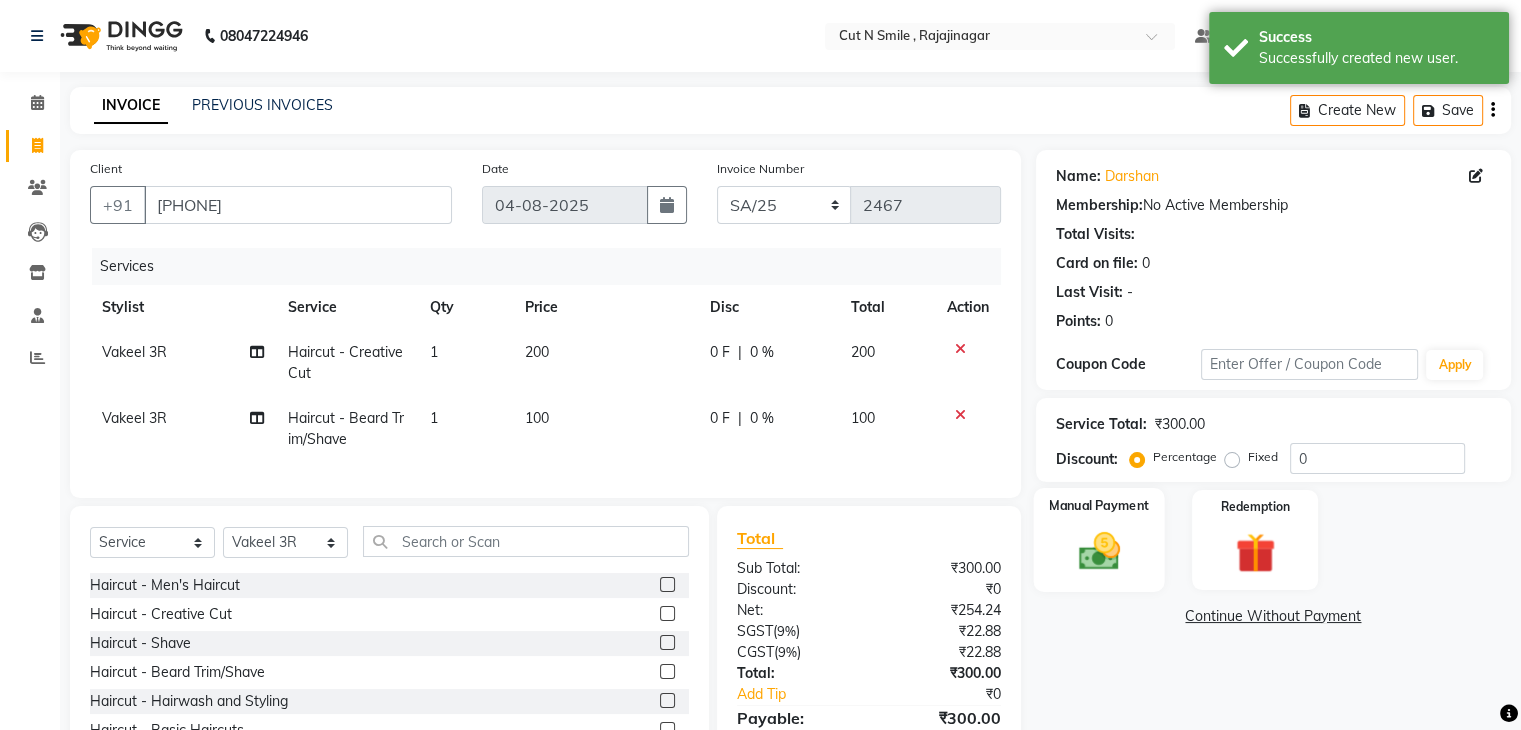 click 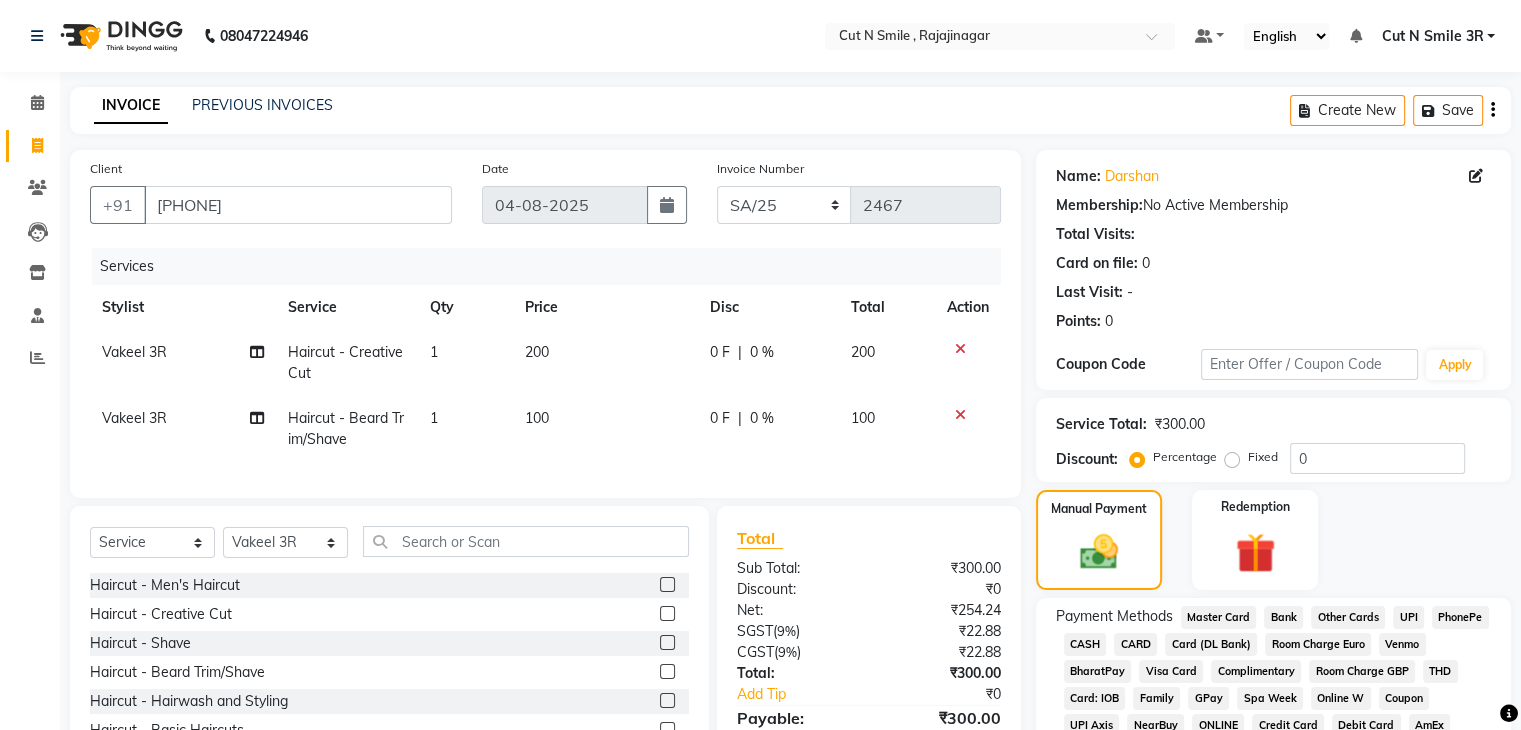 click on "UPI" 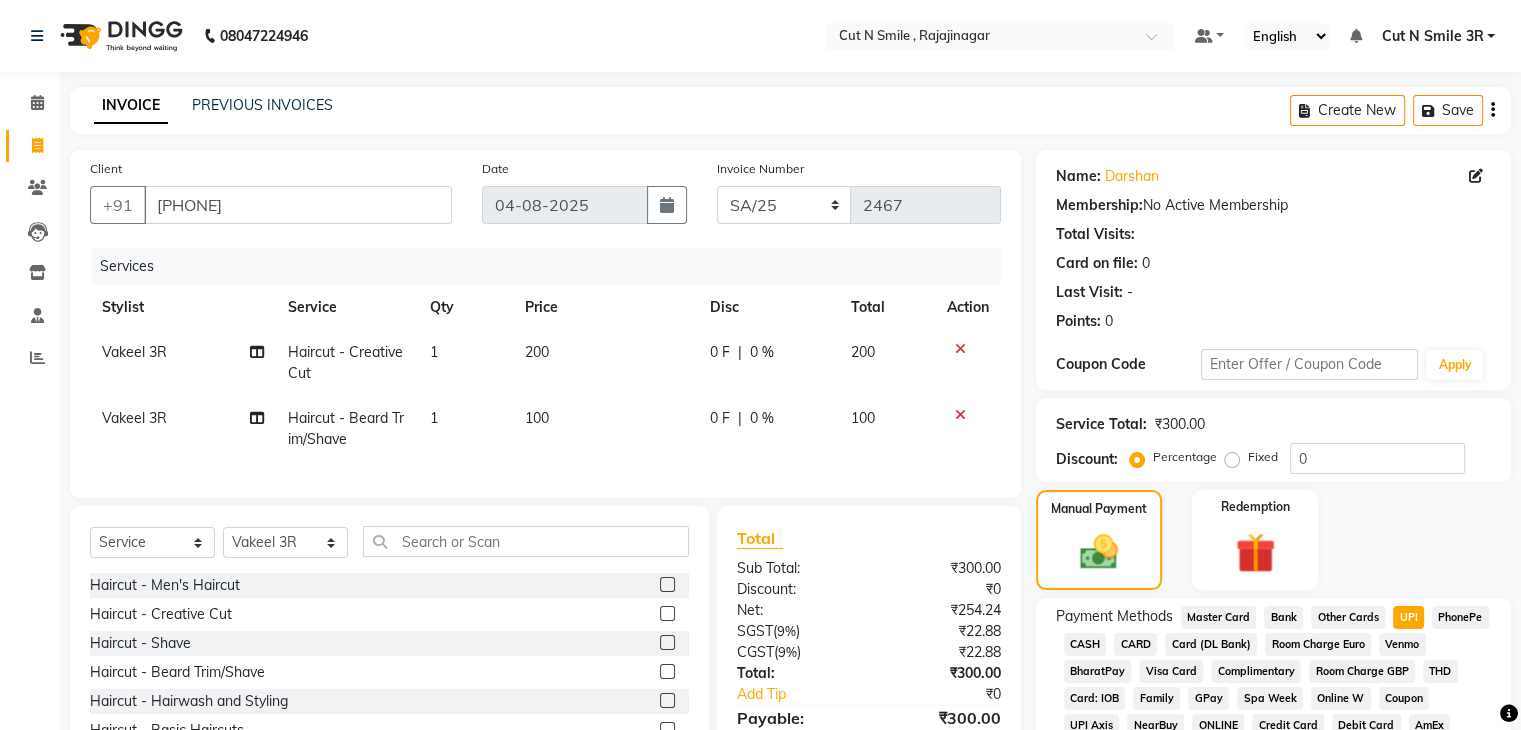 scroll, scrollTop: 228, scrollLeft: 0, axis: vertical 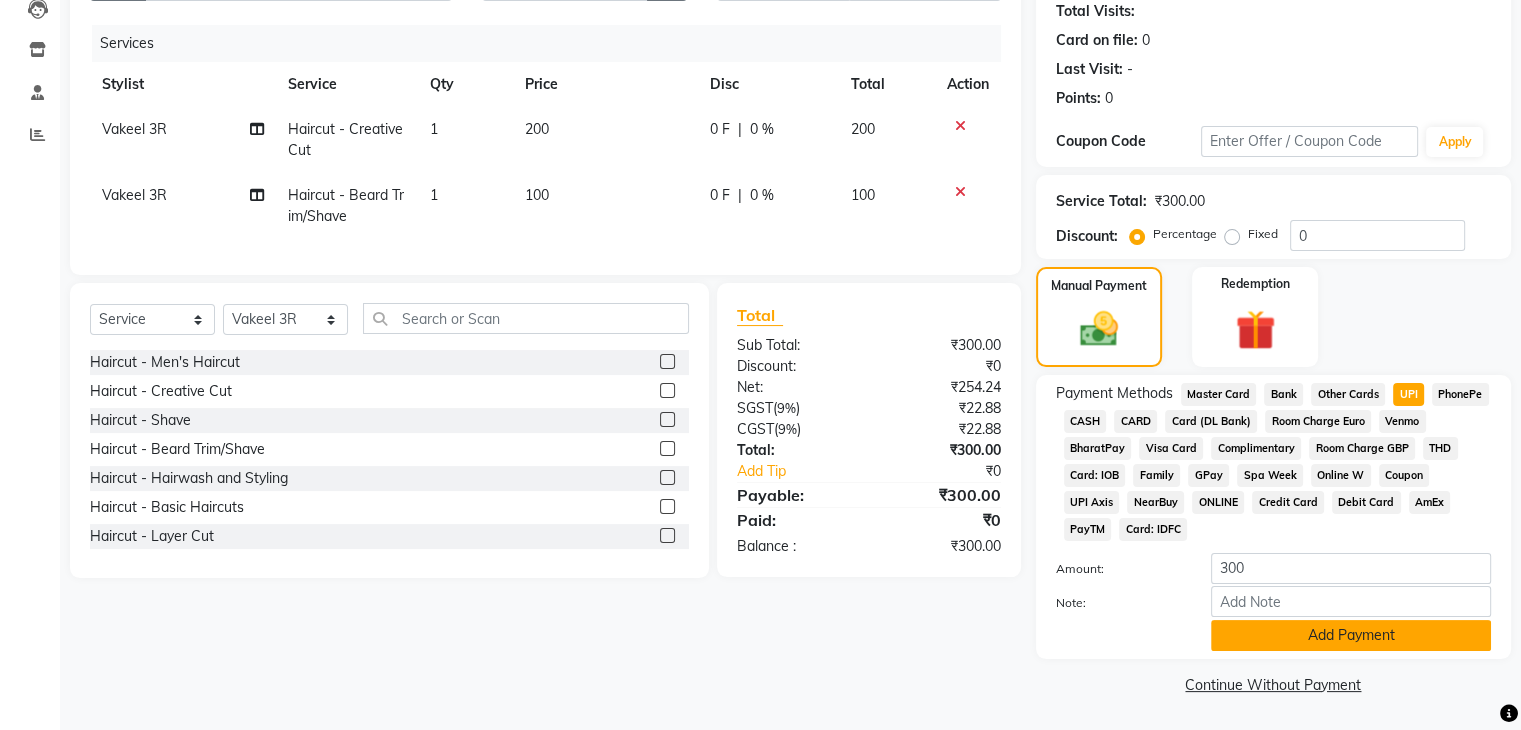 click on "Add Payment" 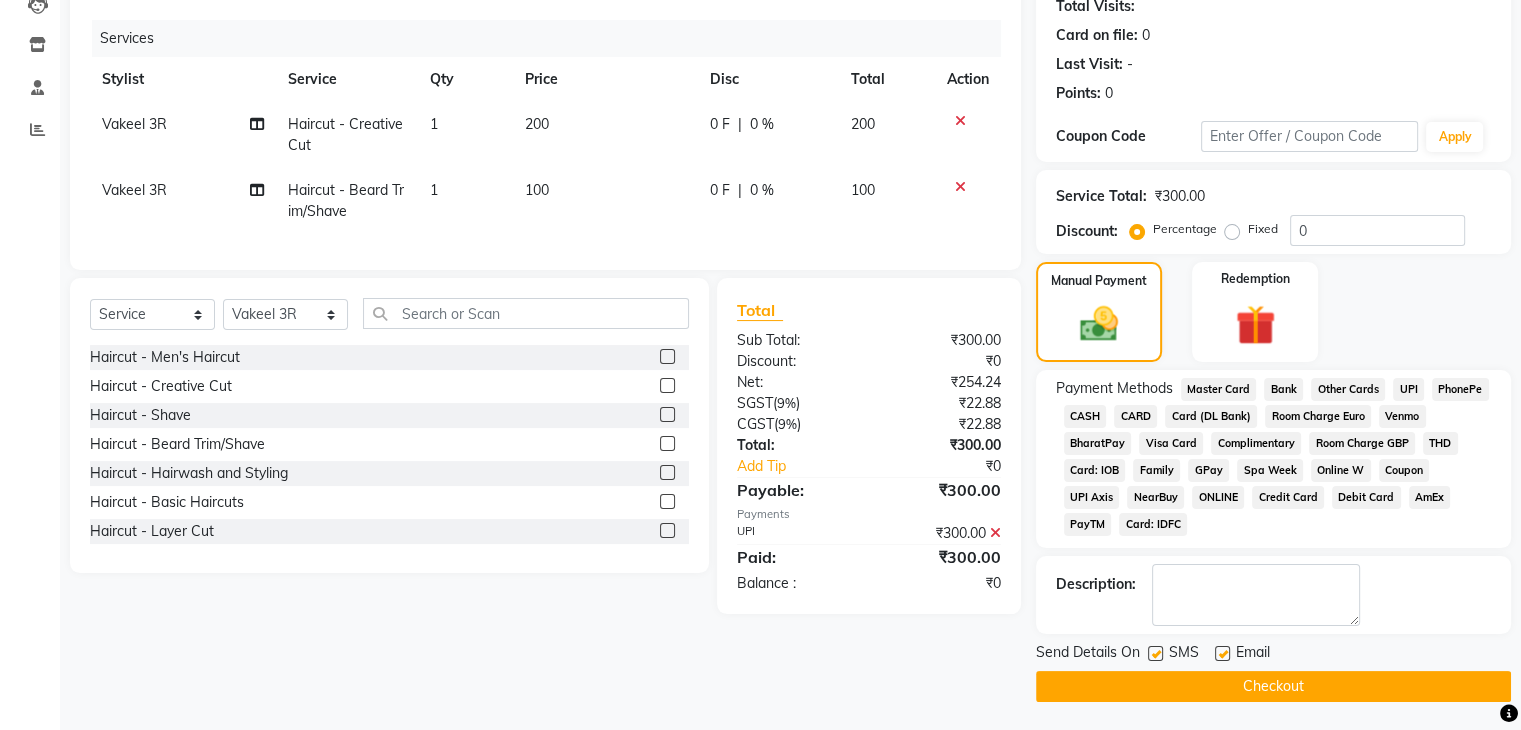 click on "Checkout" 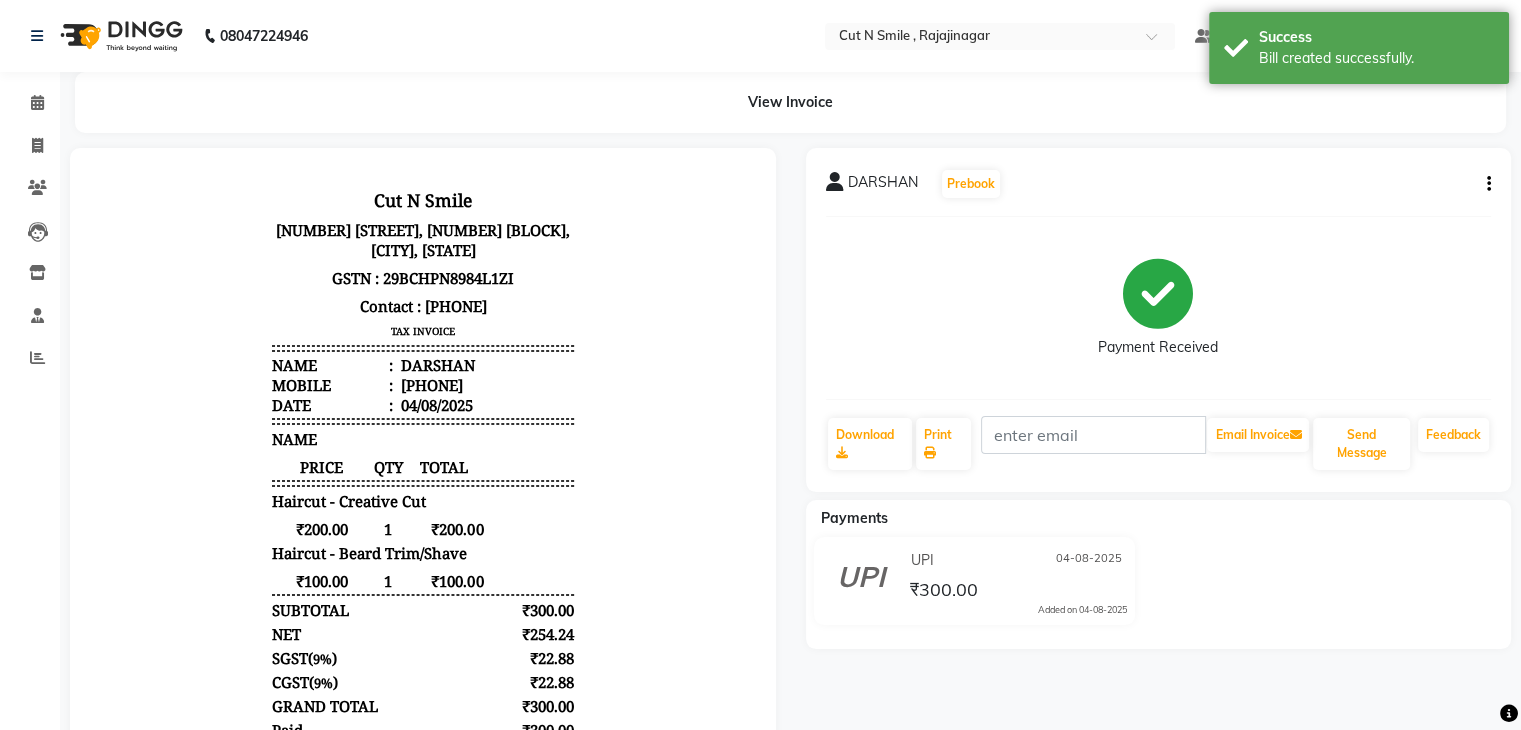 scroll, scrollTop: 0, scrollLeft: 0, axis: both 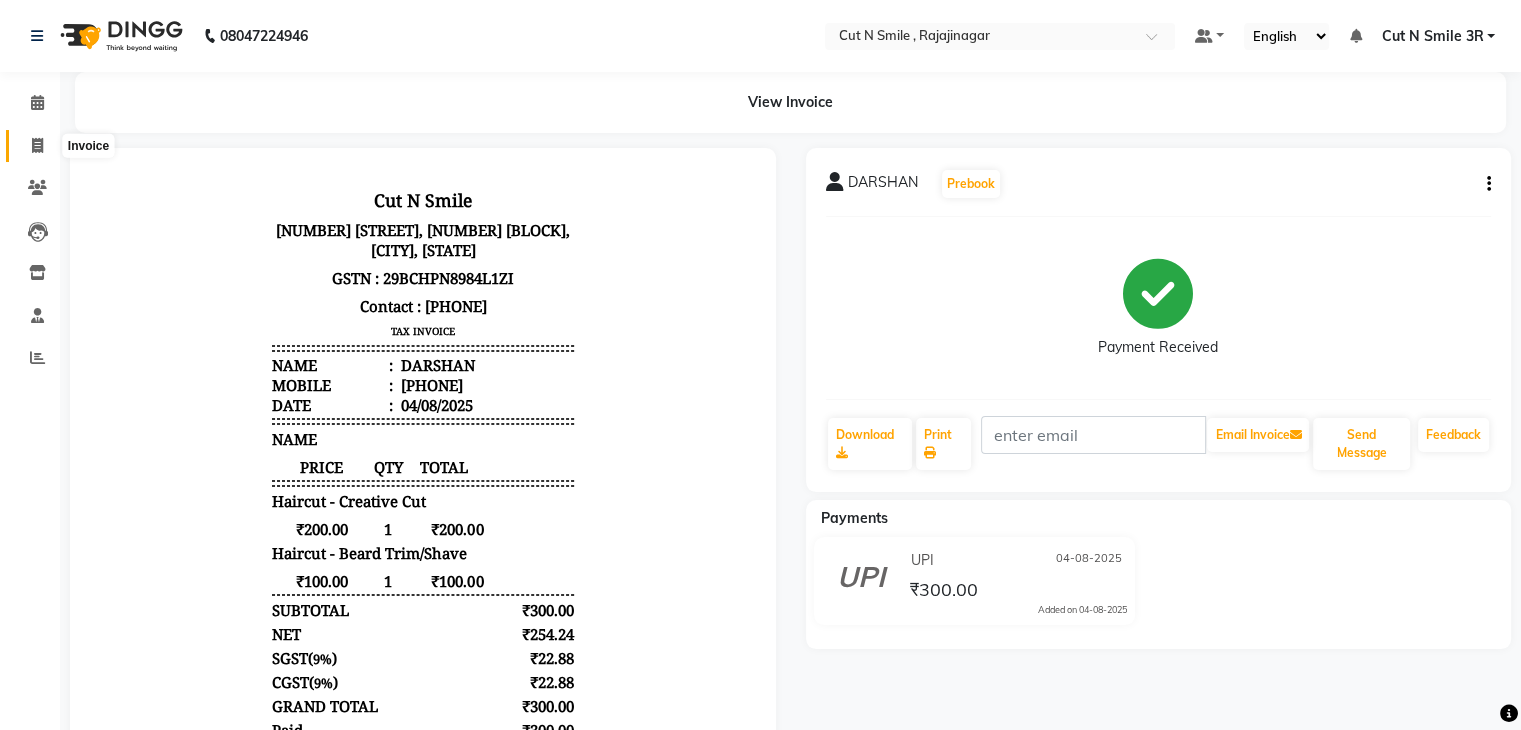 click 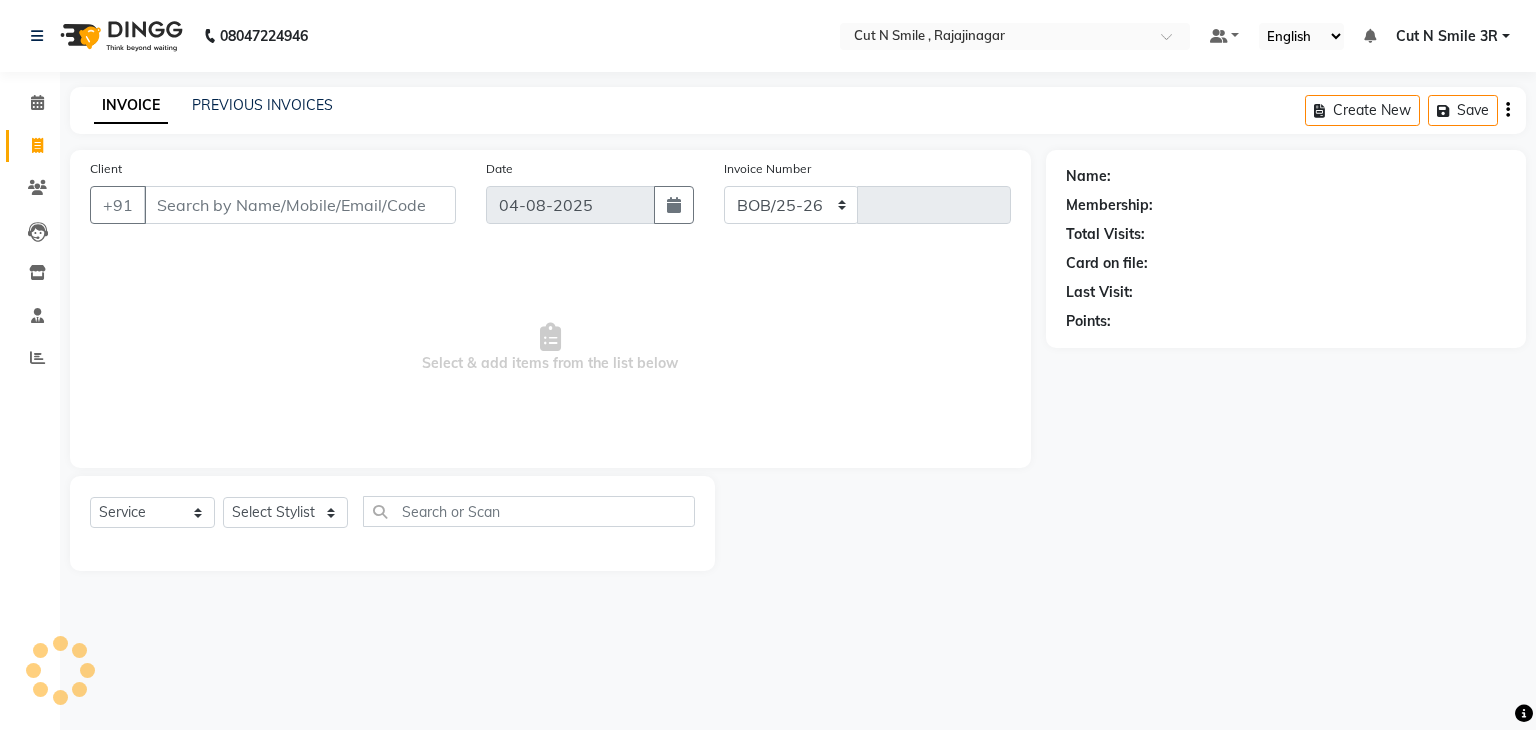 select on "7187" 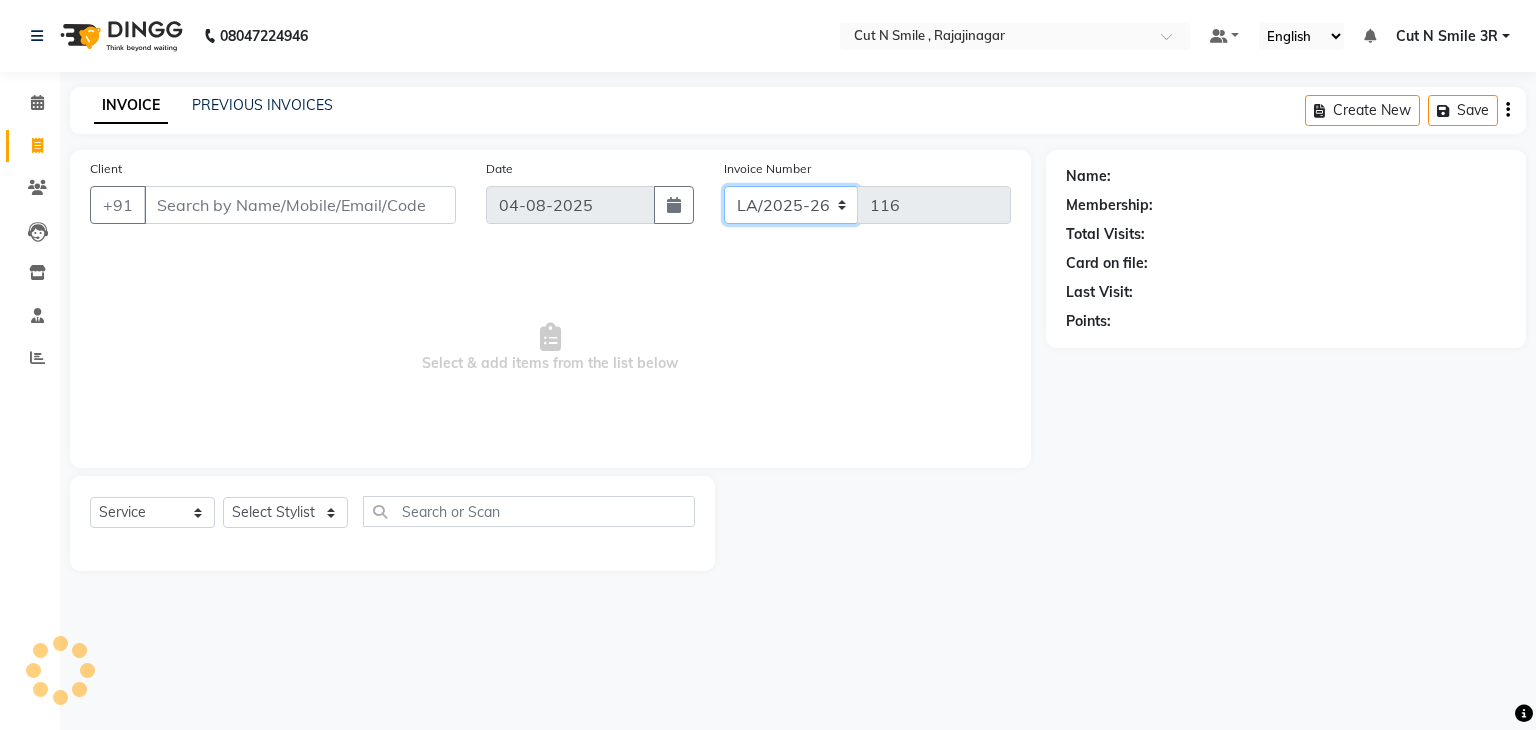 click on "BOB/25-26 LA/2025-26 SH/25 CH/25 SA/25" 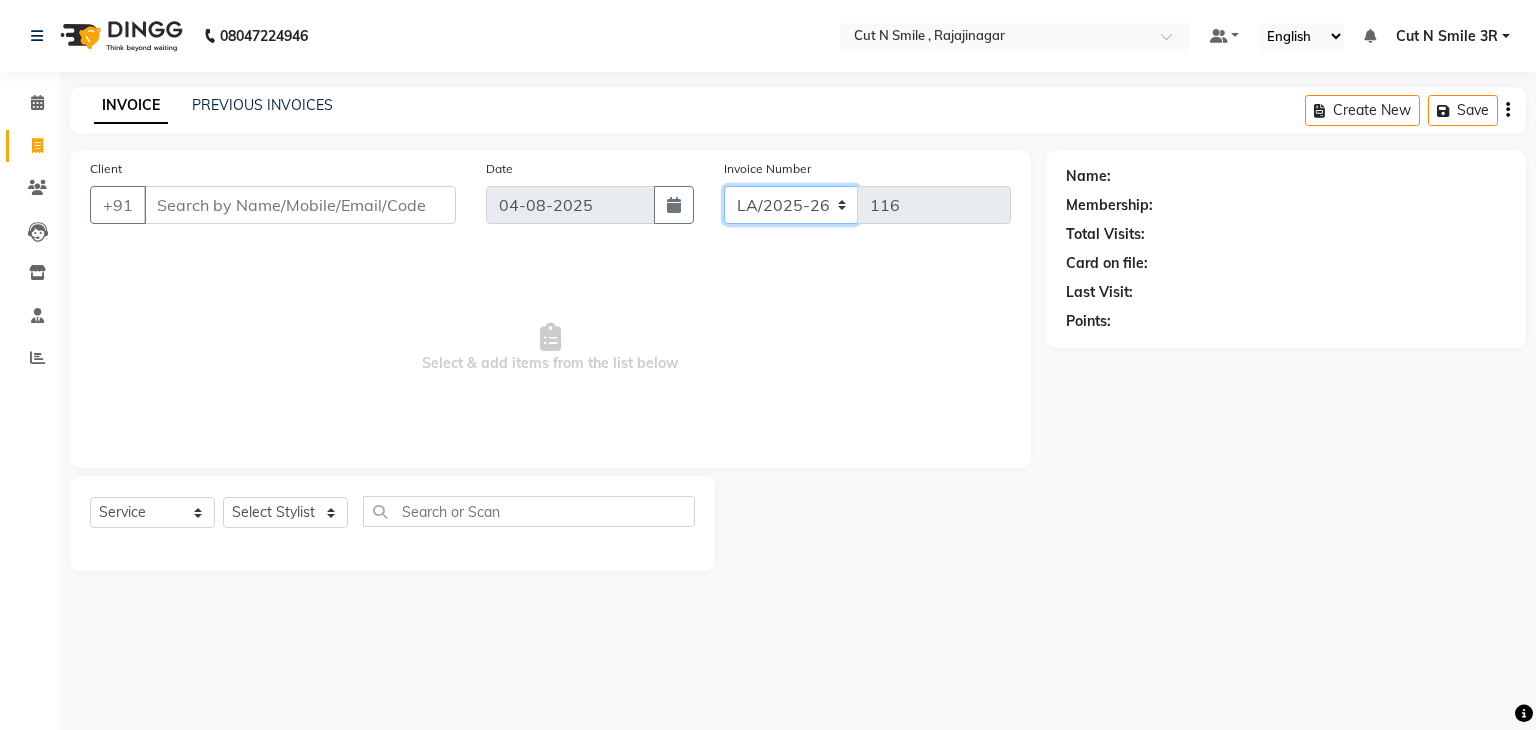 select on "7181" 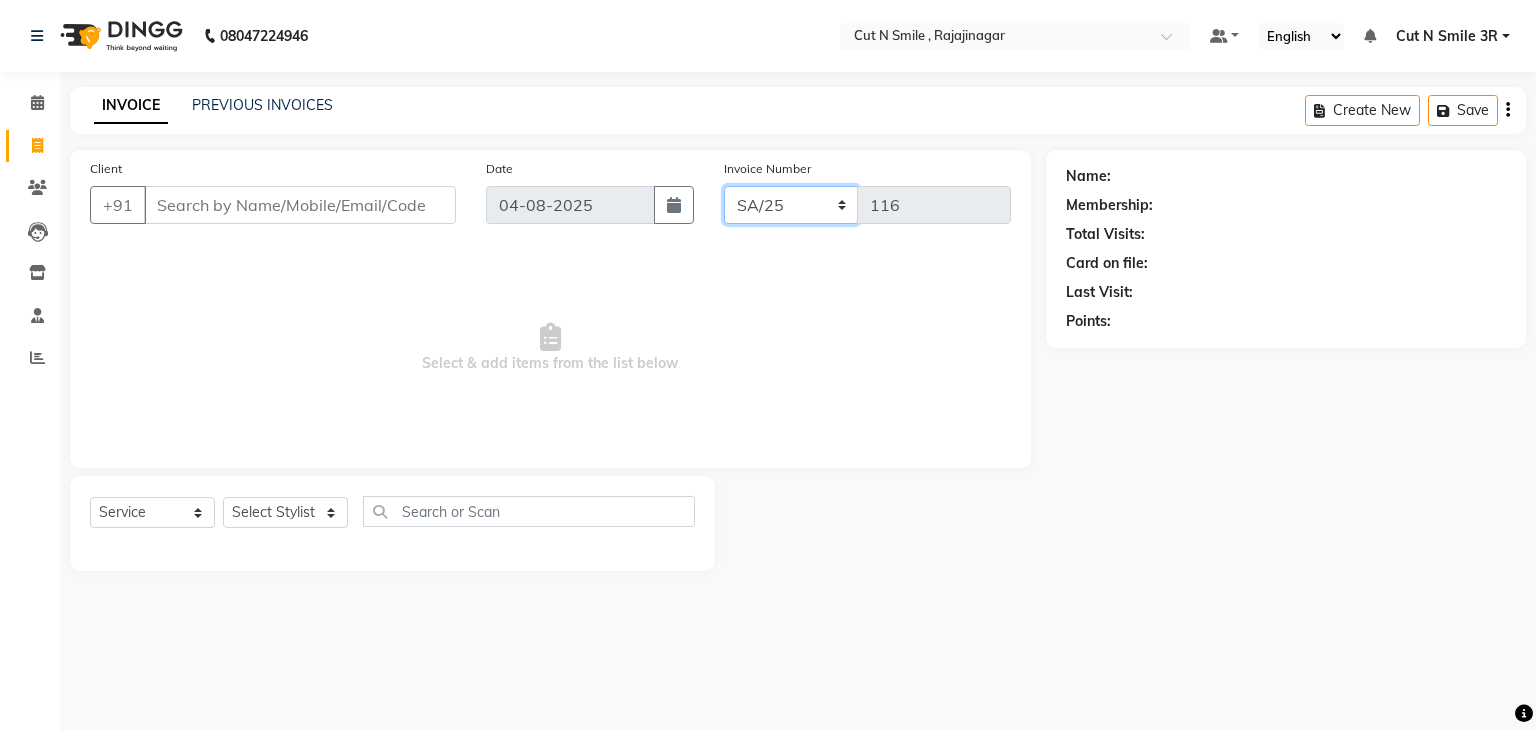 click on "BOB/25-26 LA/2025-26 SH/25 CH/25 SA/25" 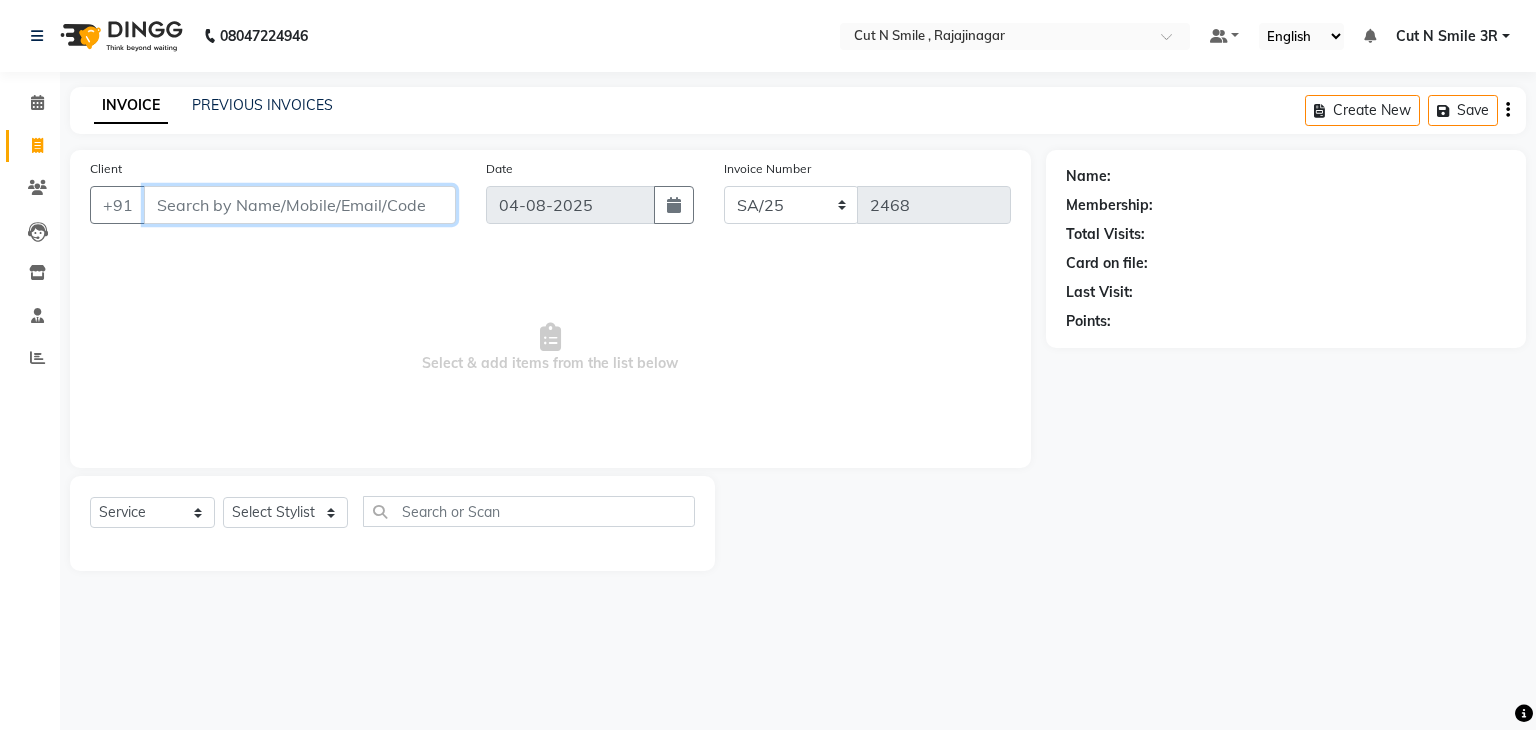 click on "Client" at bounding box center (300, 205) 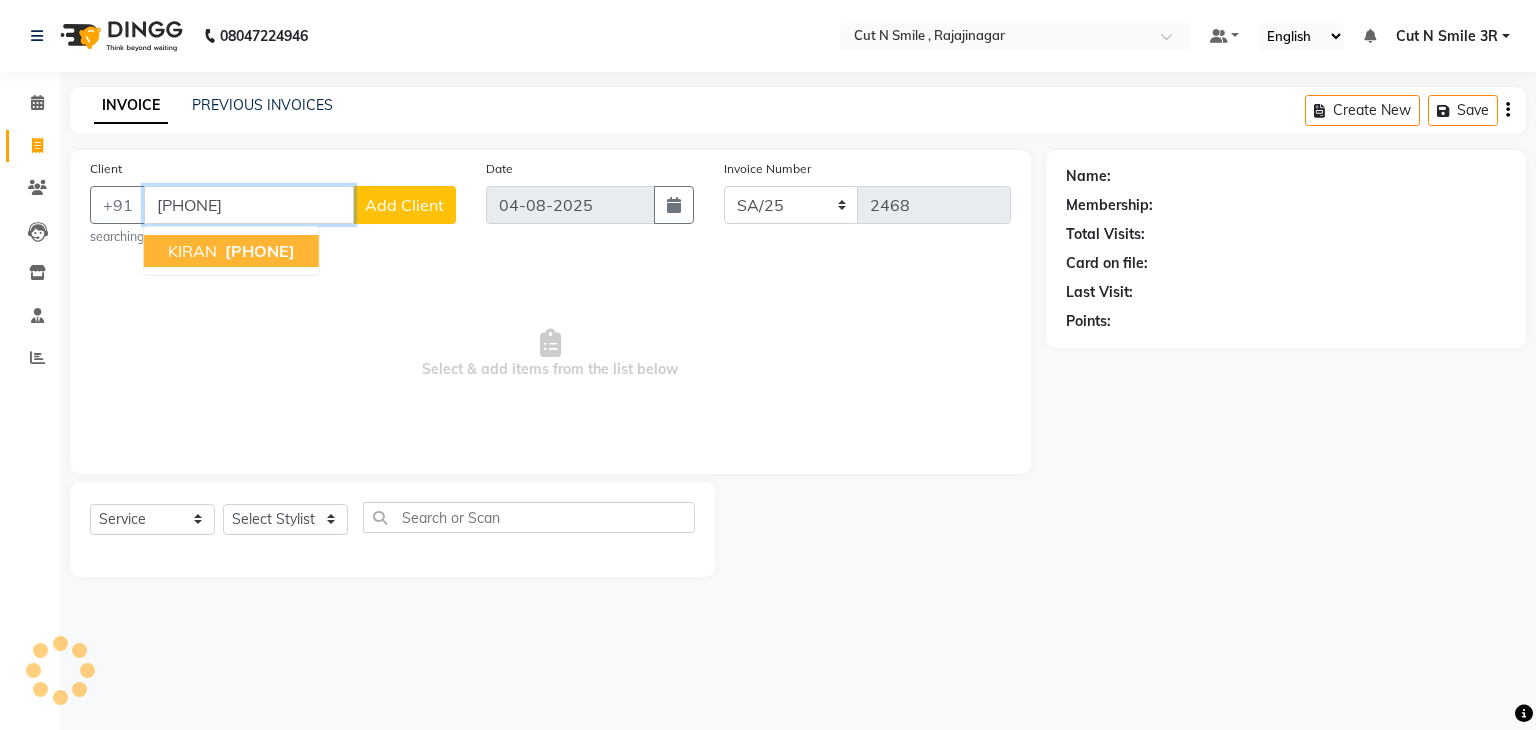 type on "[PHONE]" 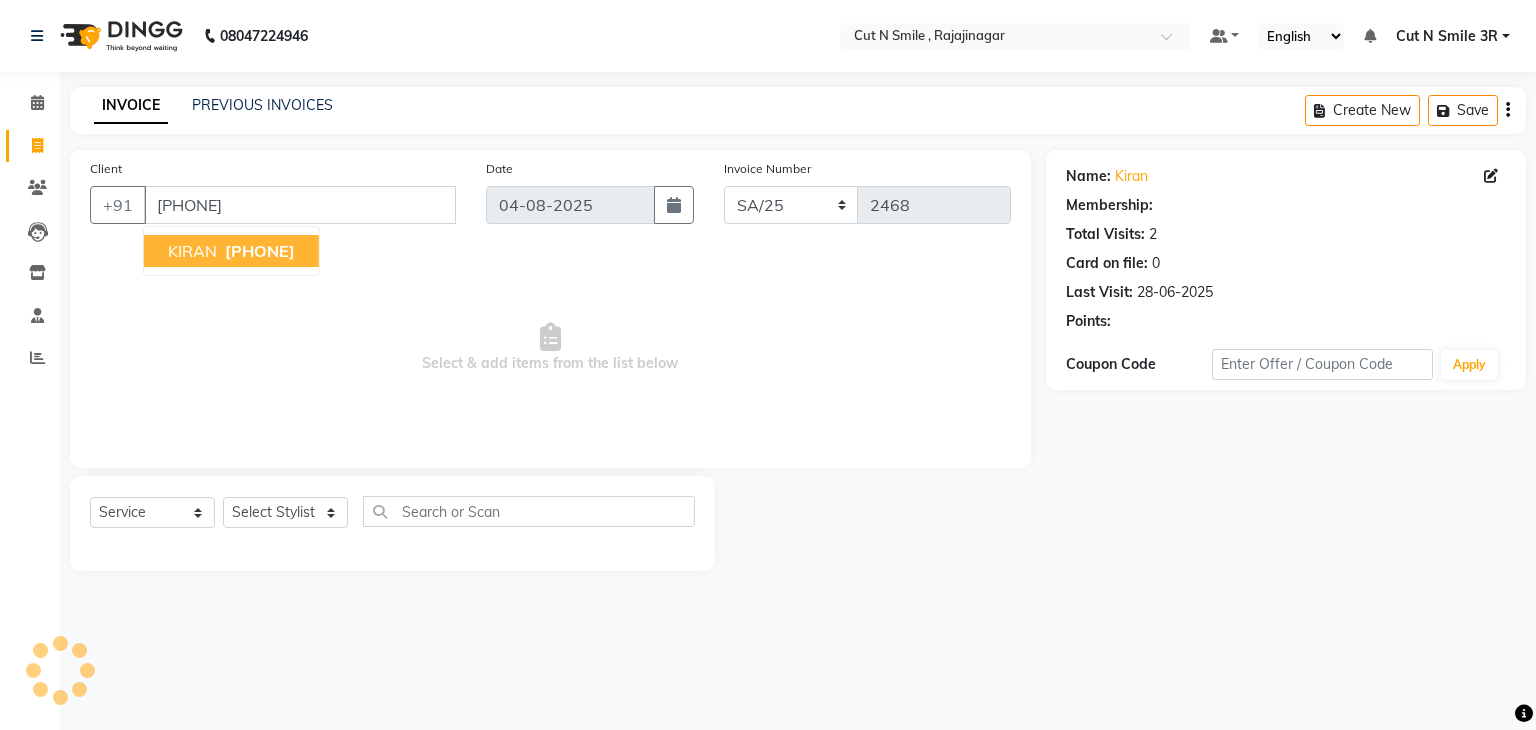 click on "KIRAN" at bounding box center (192, 251) 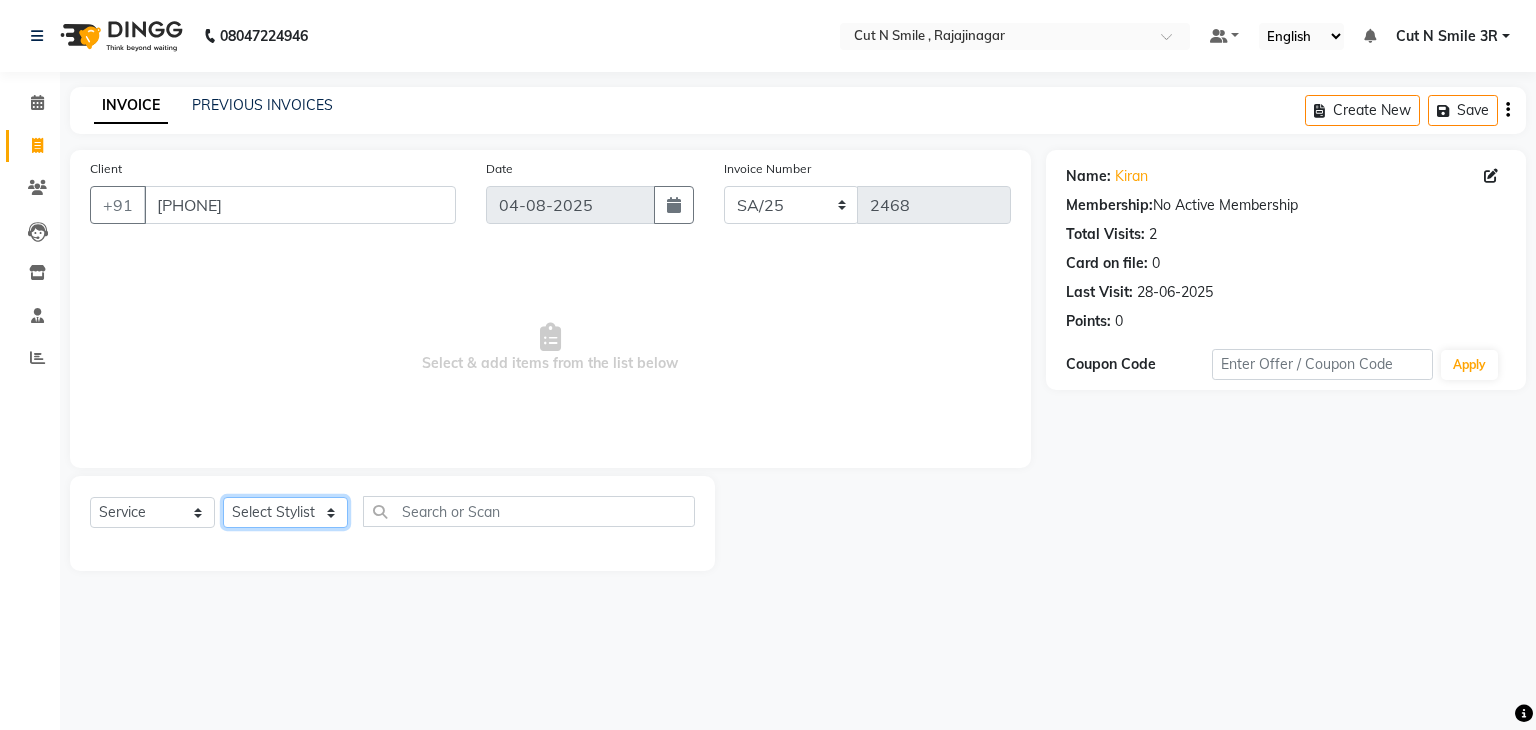 click on "Select Stylist Ali ML Ammu 3R Ankith VN Ash Mohammed 3R Atheek 3R Binitha 3R Bipana 4R CNS BOB  Cut N Smile 17M  Cut N Smile 3R Cut n Smile 4R Cut N Smile 9M Cut N Smile ML Cut N Smile V Fazil Ali 4R Govind VN Hema 4R Jayashree VN Karan VN Love 4R Mani Singh 3R Manu 4R  Muskaan VN Nadeem 4R N D M 4R NDM Alam 4R Noushad VN Pavan 4R Priya BOB Priyanka 3R Rahul 3R Ravi 3R Riya BOB Rohith 4R Roobina 3R Roopa 4R Rubina BOB Sahil Ahmed 3R Sahil Bhatti 4R Sameer 3R Sanajana BOB  Sanjana BOB Sarita VN Shaan 4R Shahid 4R Shakir VN Shanavaaz BOB Shiney 3R Shivu Raj 4R Srijana BOB Sunil Laddi 4R Sunny VN Supriya BOB Sushmitha 4R Vakeel 3R Varas 4R Varas BOB Vishwa VN" 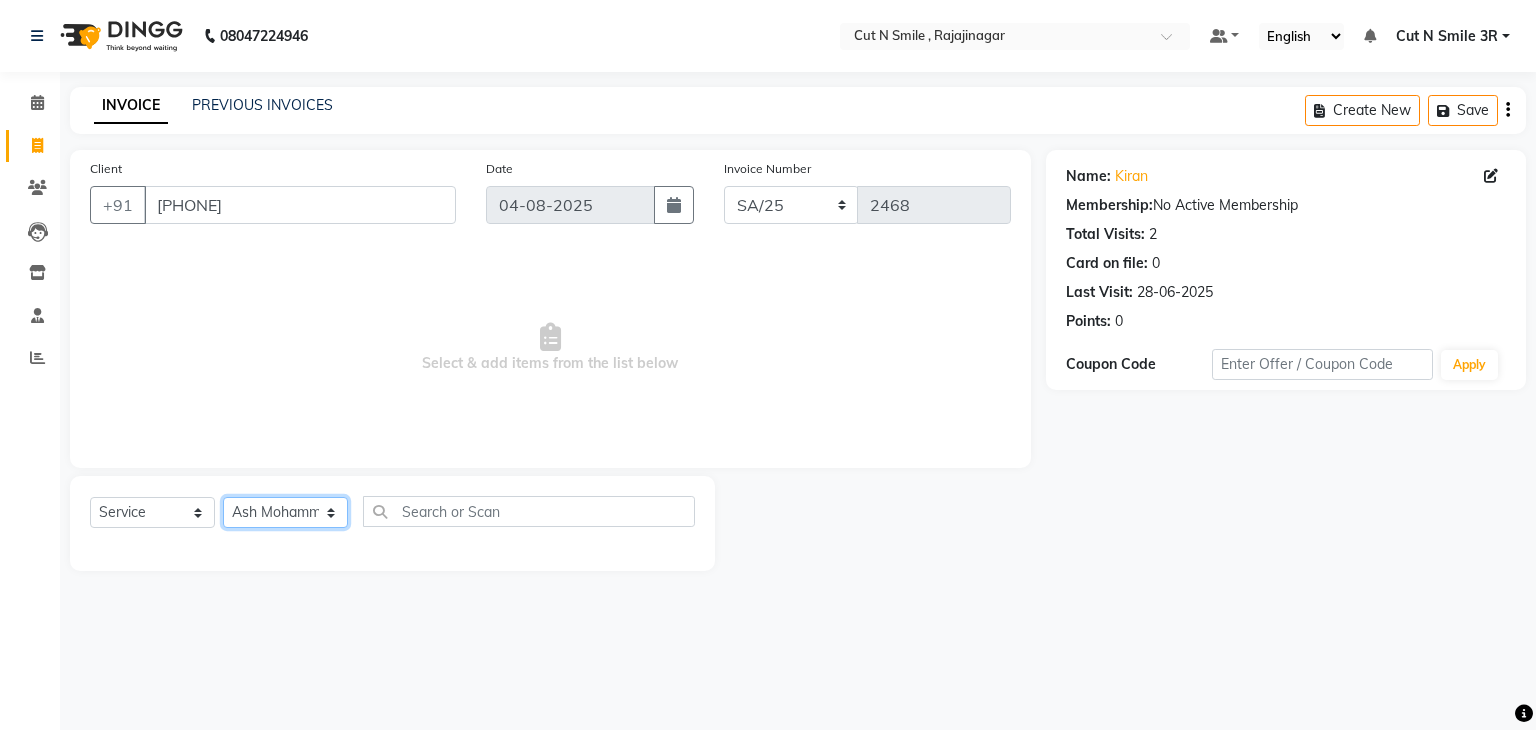 click on "Select Stylist Ali ML Ammu 3R Ankith VN Ash Mohammed 3R Atheek 3R Binitha 3R Bipana 4R CNS BOB  Cut N Smile 17M  Cut N Smile 3R Cut n Smile 4R Cut N Smile 9M Cut N Smile ML Cut N Smile V Fazil Ali 4R Govind VN Hema 4R Jayashree VN Karan VN Love 4R Mani Singh 3R Manu 4R  Muskaan VN Nadeem 4R N D M 4R NDM Alam 4R Noushad VN Pavan 4R Priya BOB Priyanka 3R Rahul 3R Ravi 3R Riya BOB Rohith 4R Roobina 3R Roopa 4R Rubina BOB Sahil Ahmed 3R Sahil Bhatti 4R Sameer 3R Sanajana BOB  Sanjana BOB Sarita VN Shaan 4R Shahid 4R Shakir VN Shanavaaz BOB Shiney 3R Shivu Raj 4R Srijana BOB Sunil Laddi 4R Sunny VN Supriya BOB Sushmitha 4R Vakeel 3R Varas 4R Varas BOB Vishwa VN" 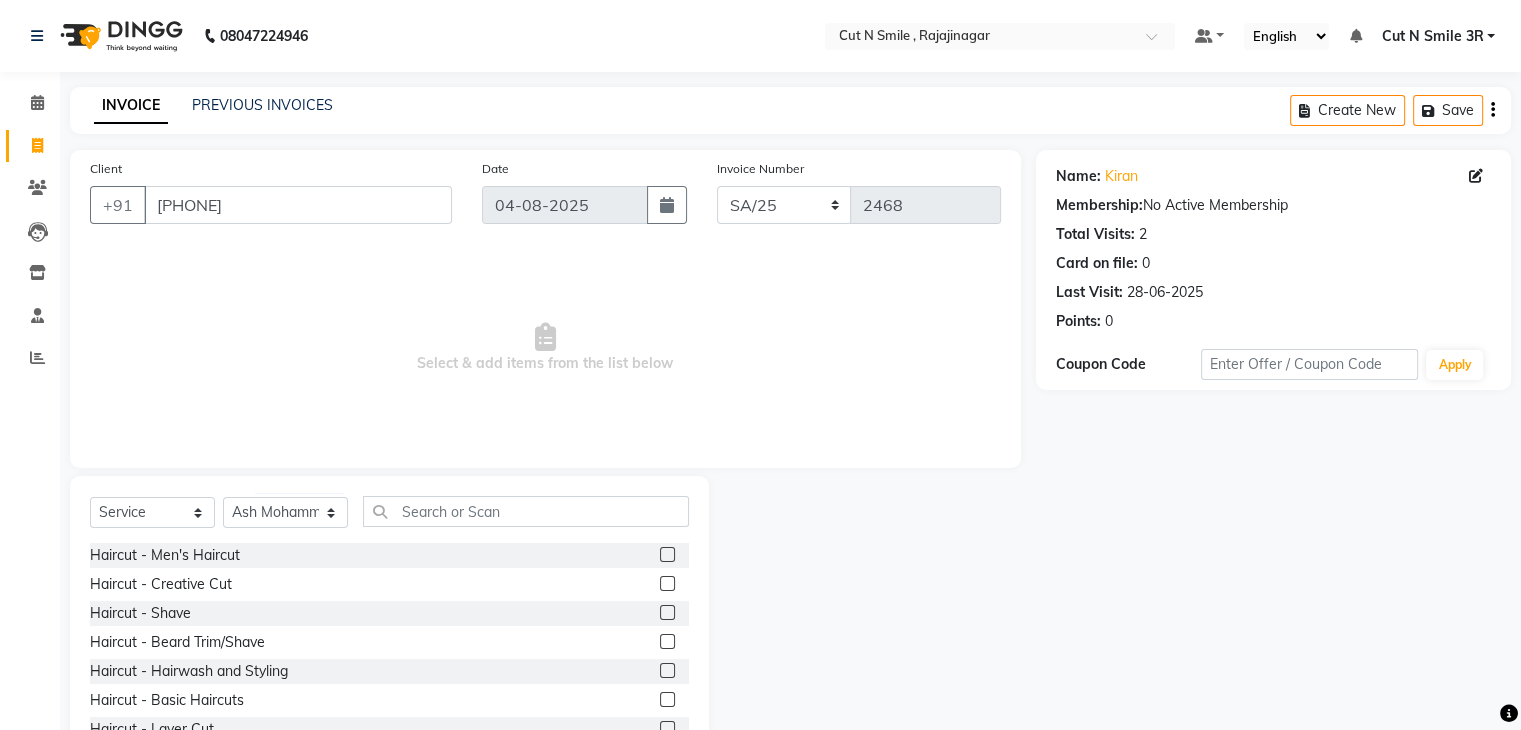 click 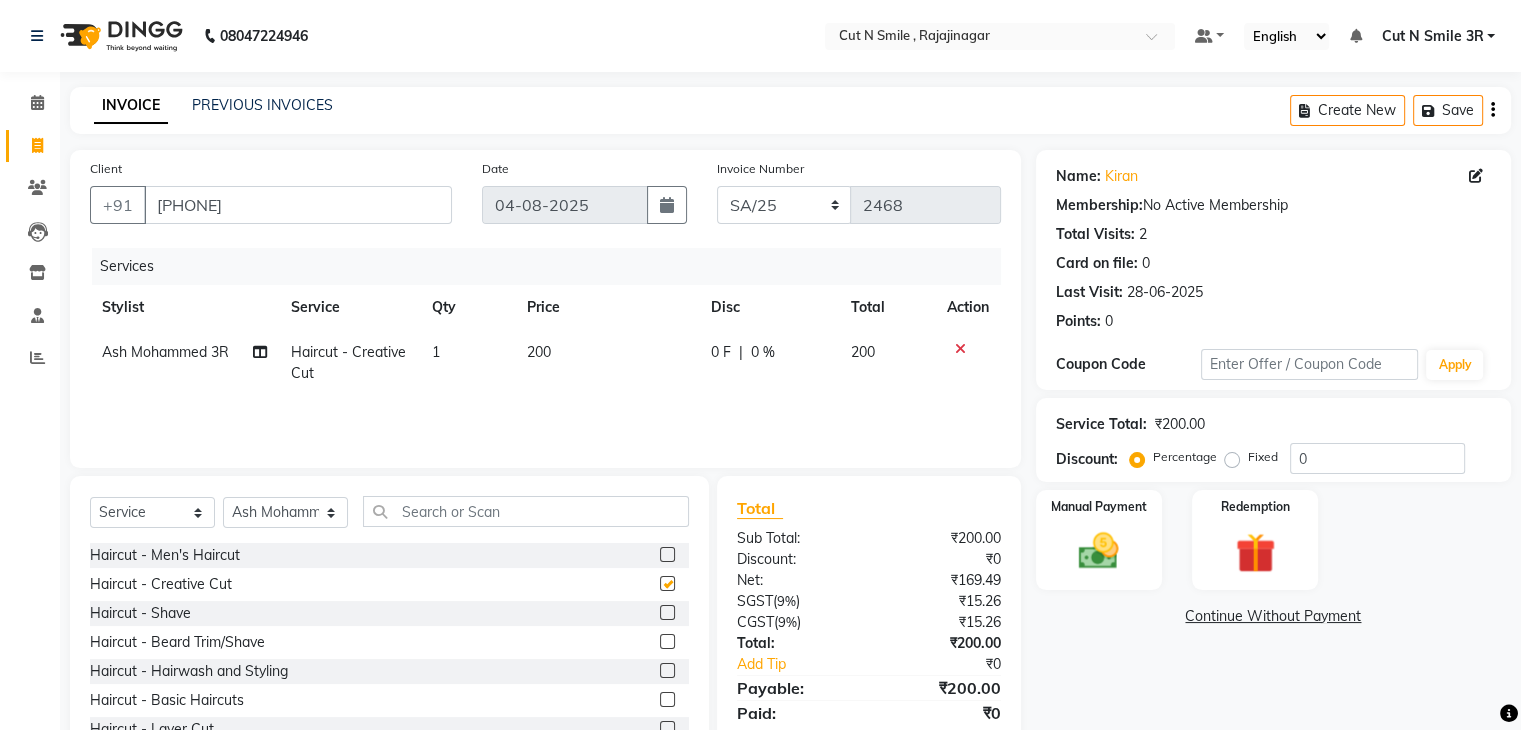 checkbox on "false" 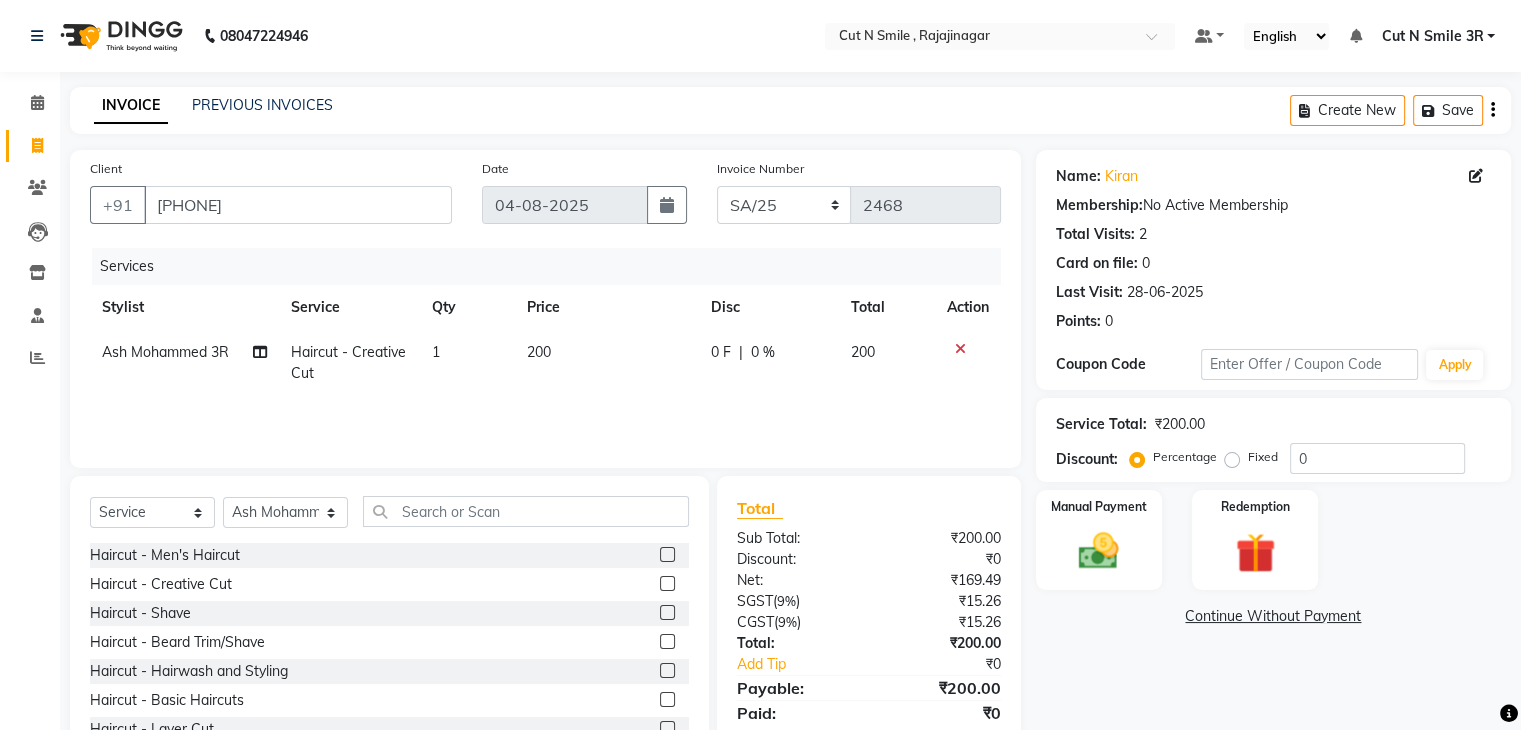 click 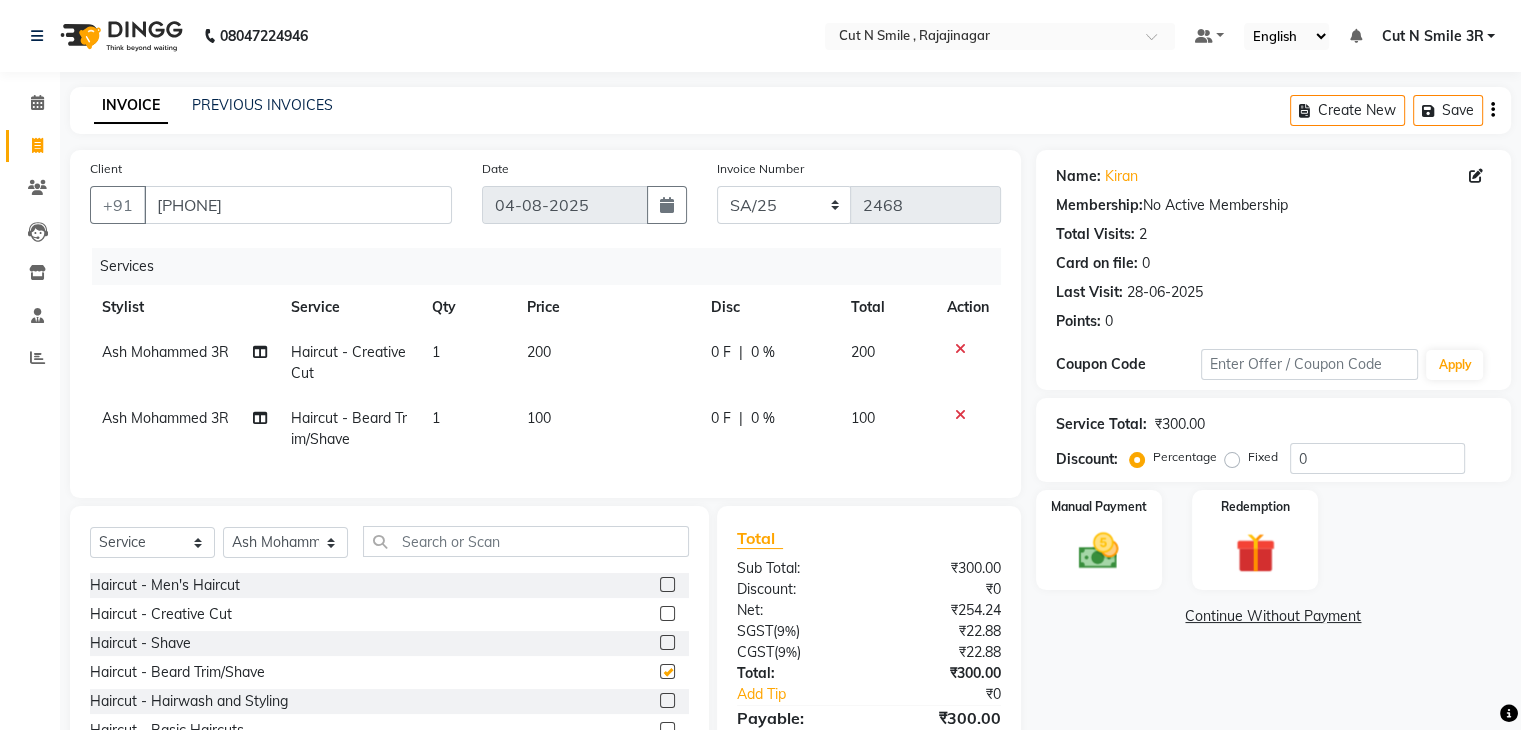 checkbox on "false" 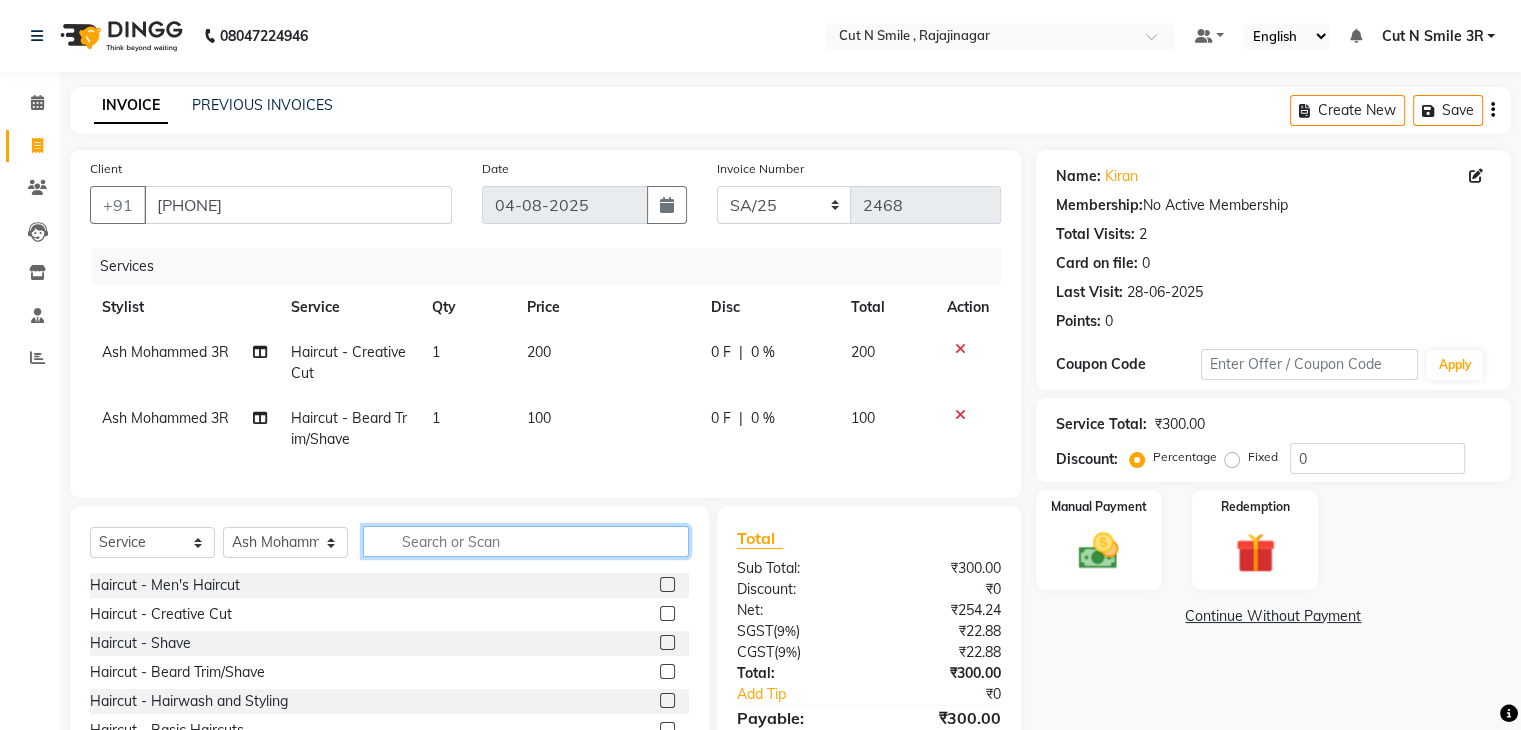 click 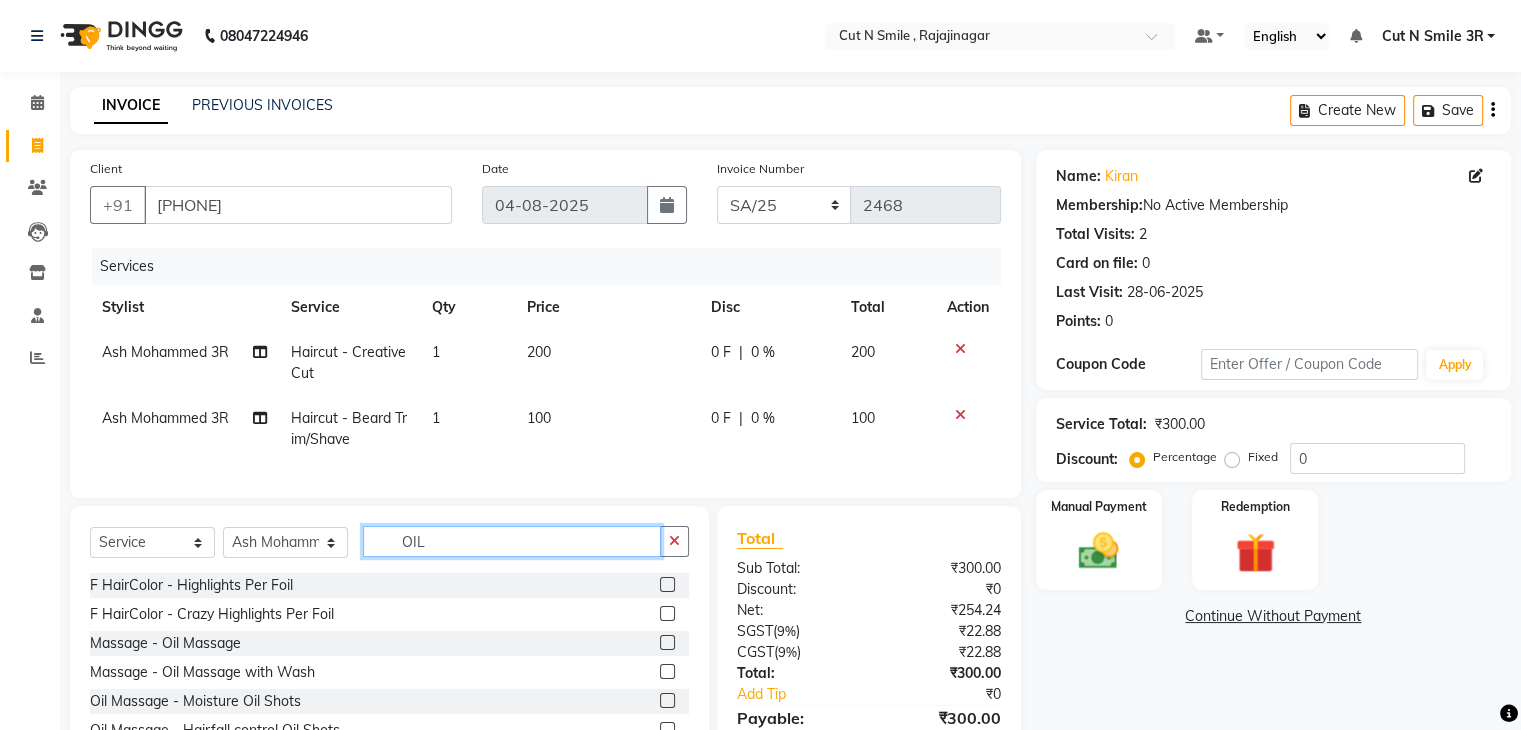 type on "OIL" 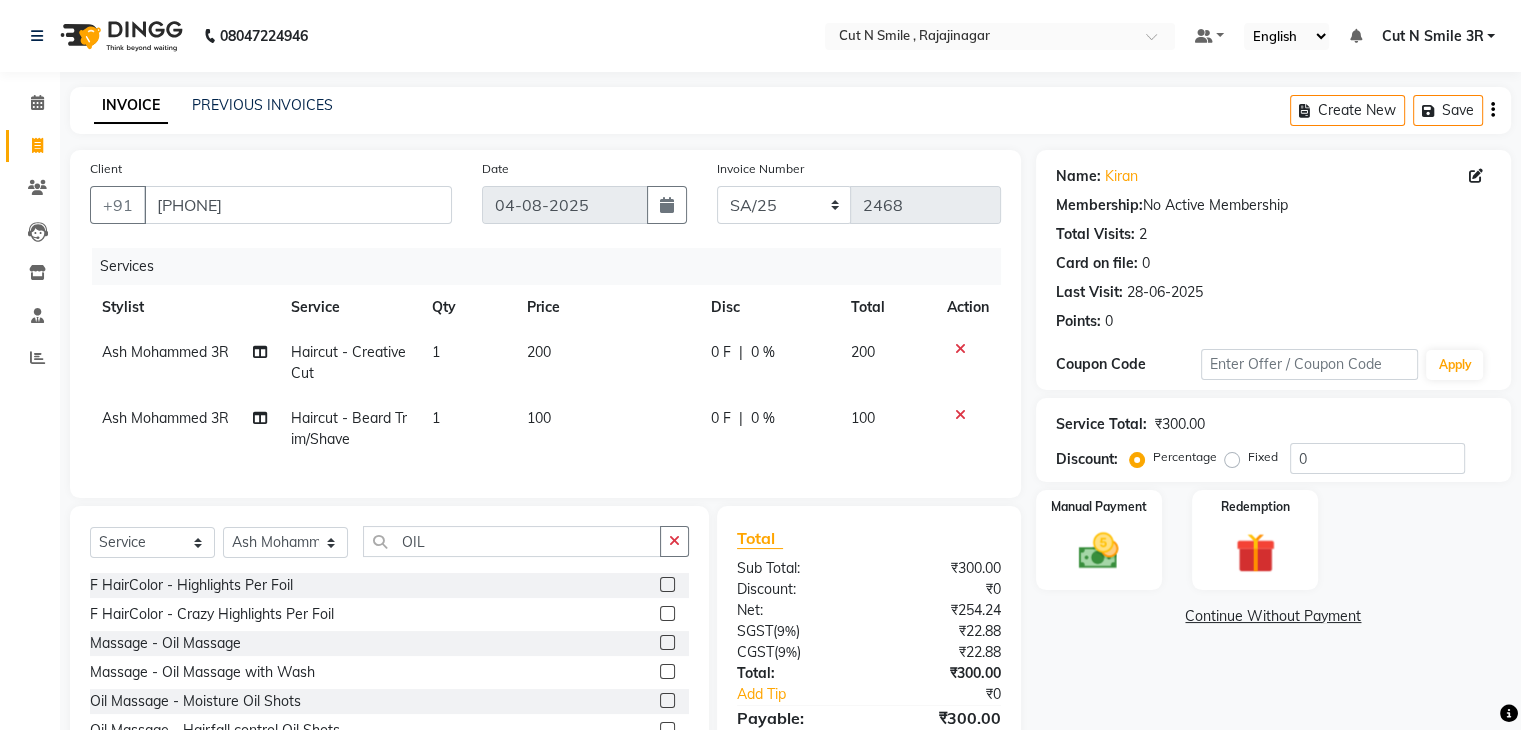 click 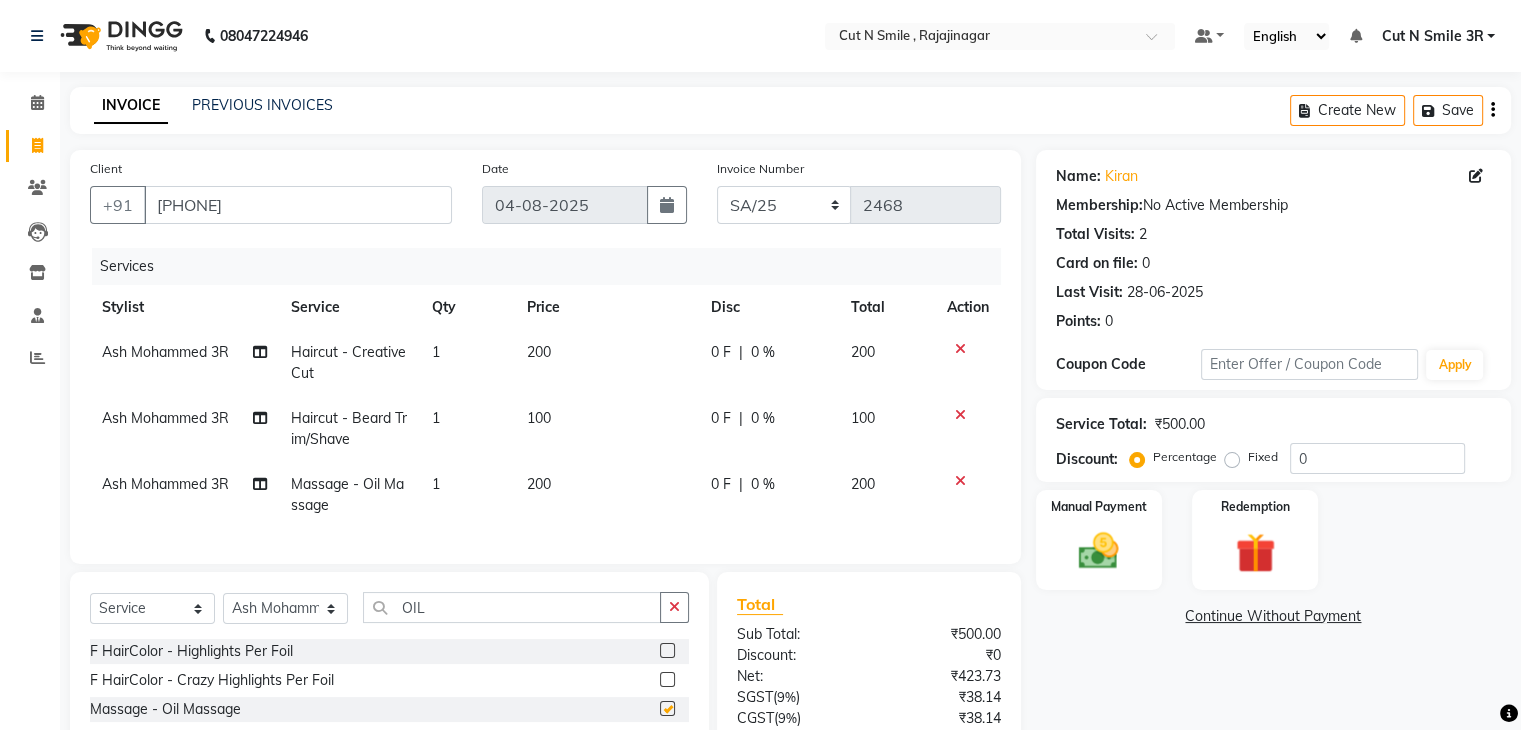 checkbox on "false" 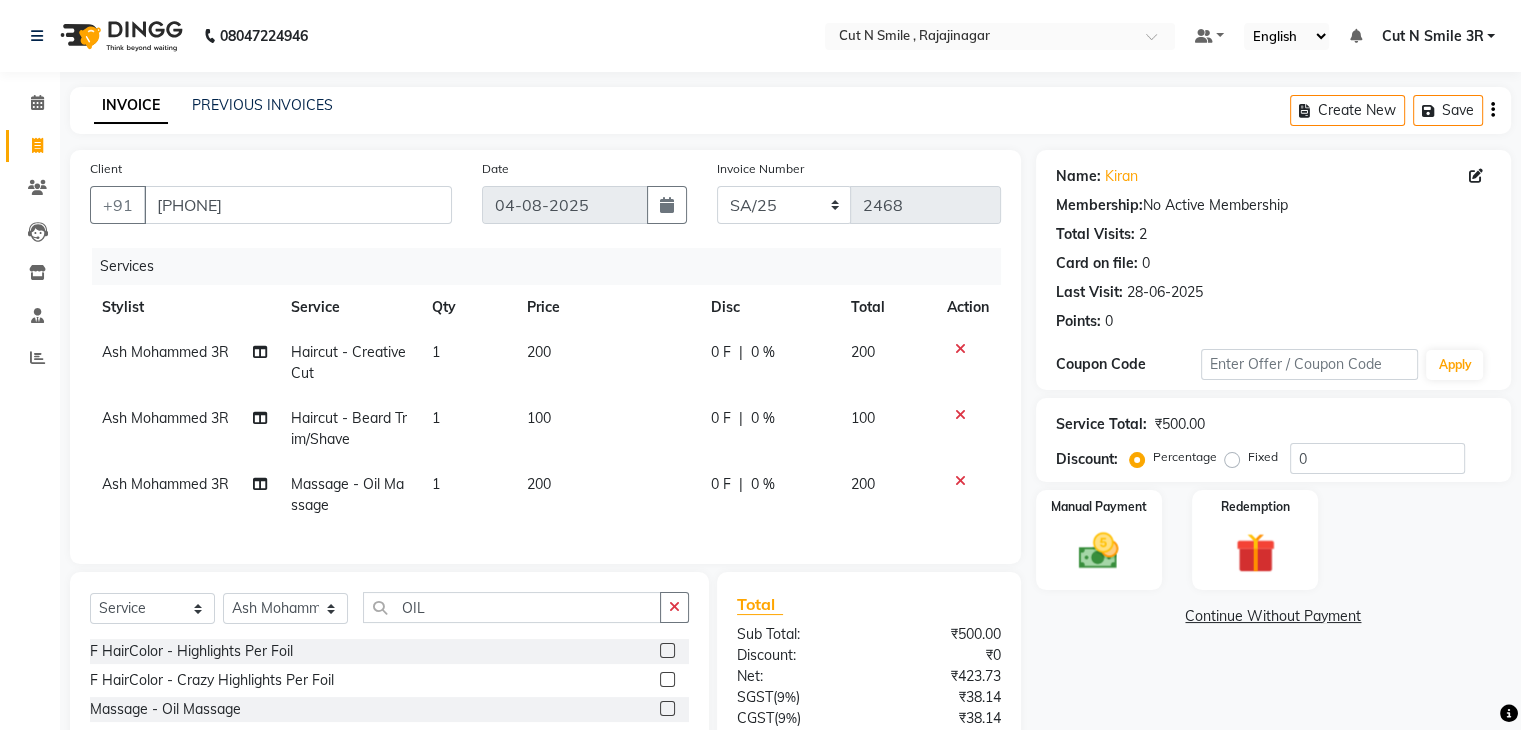 click on "200" 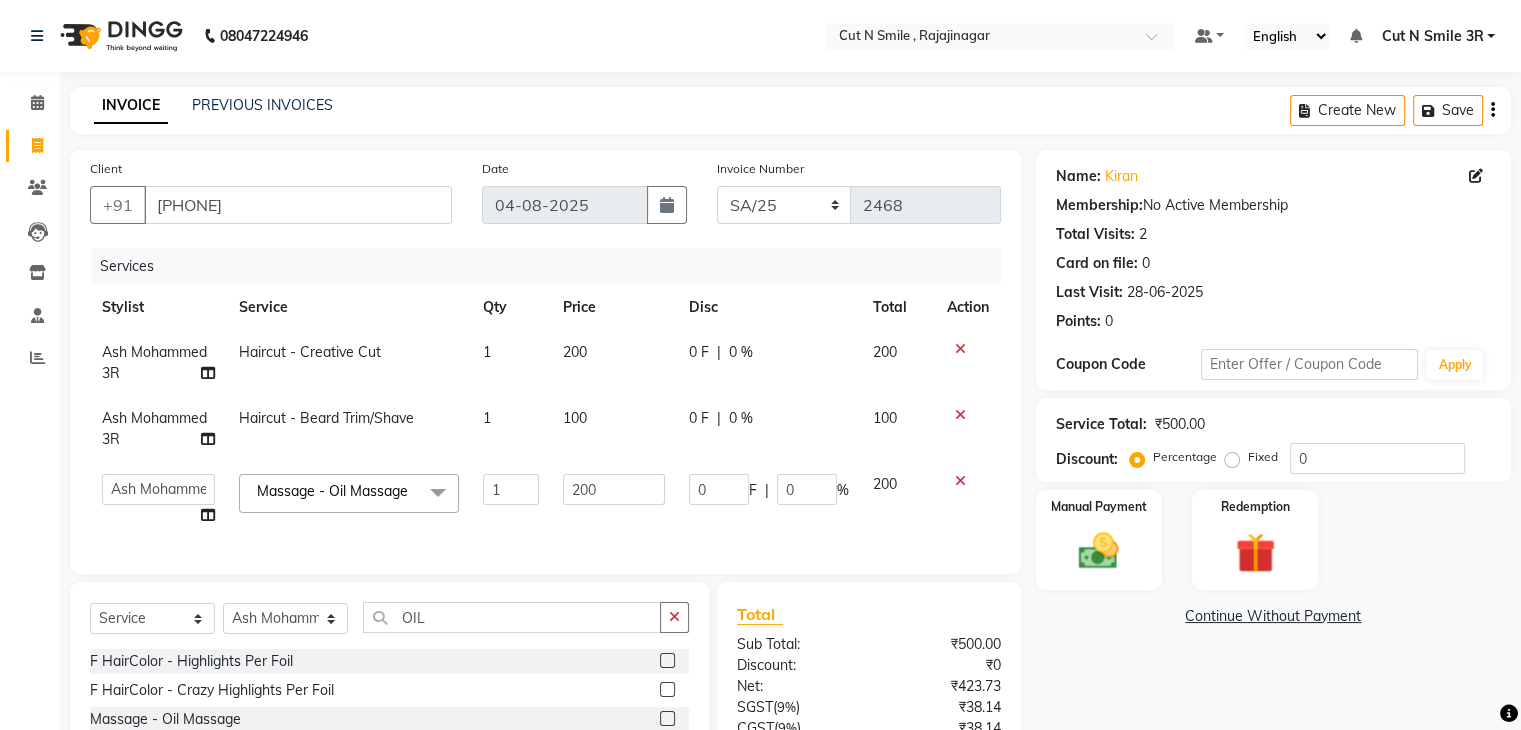 click on "200" 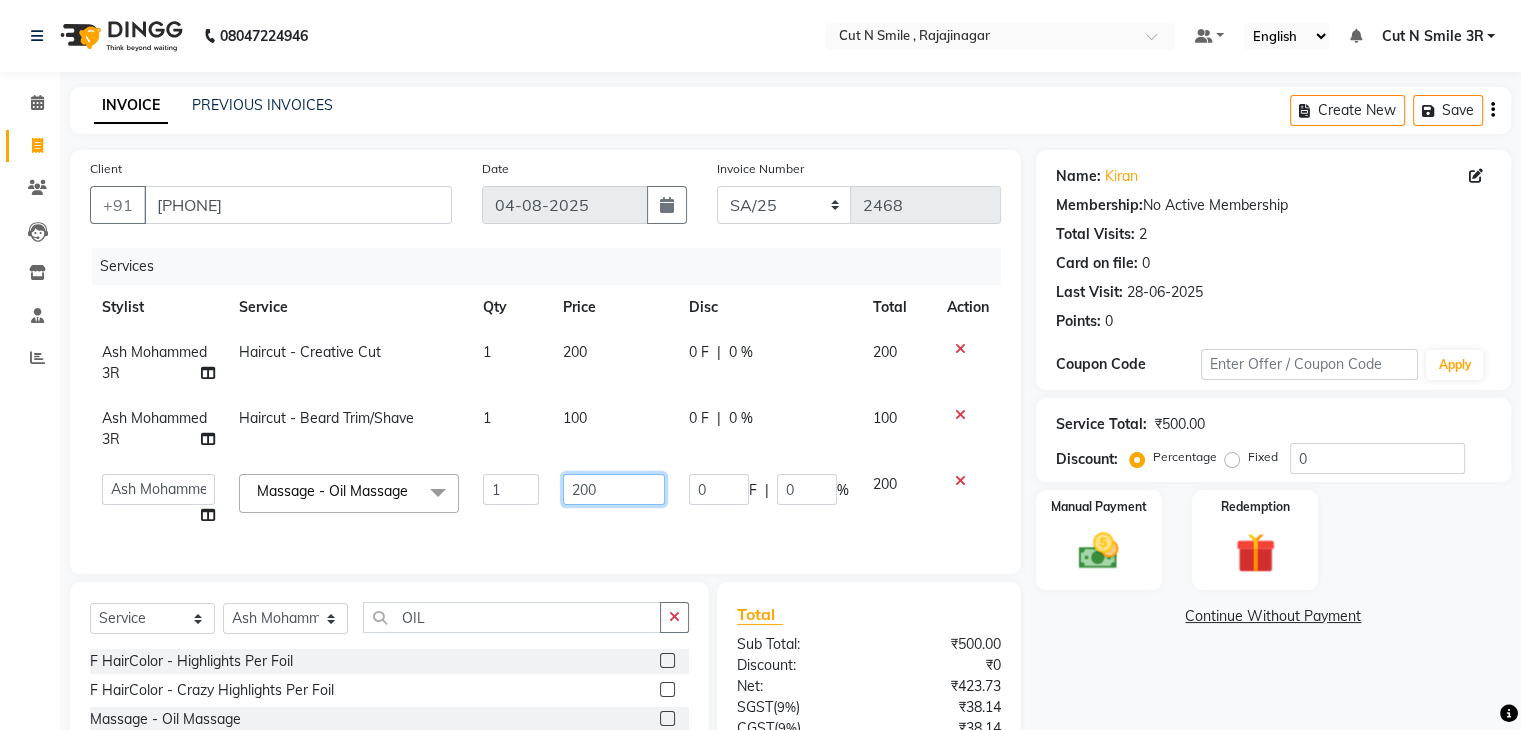 click on "200" 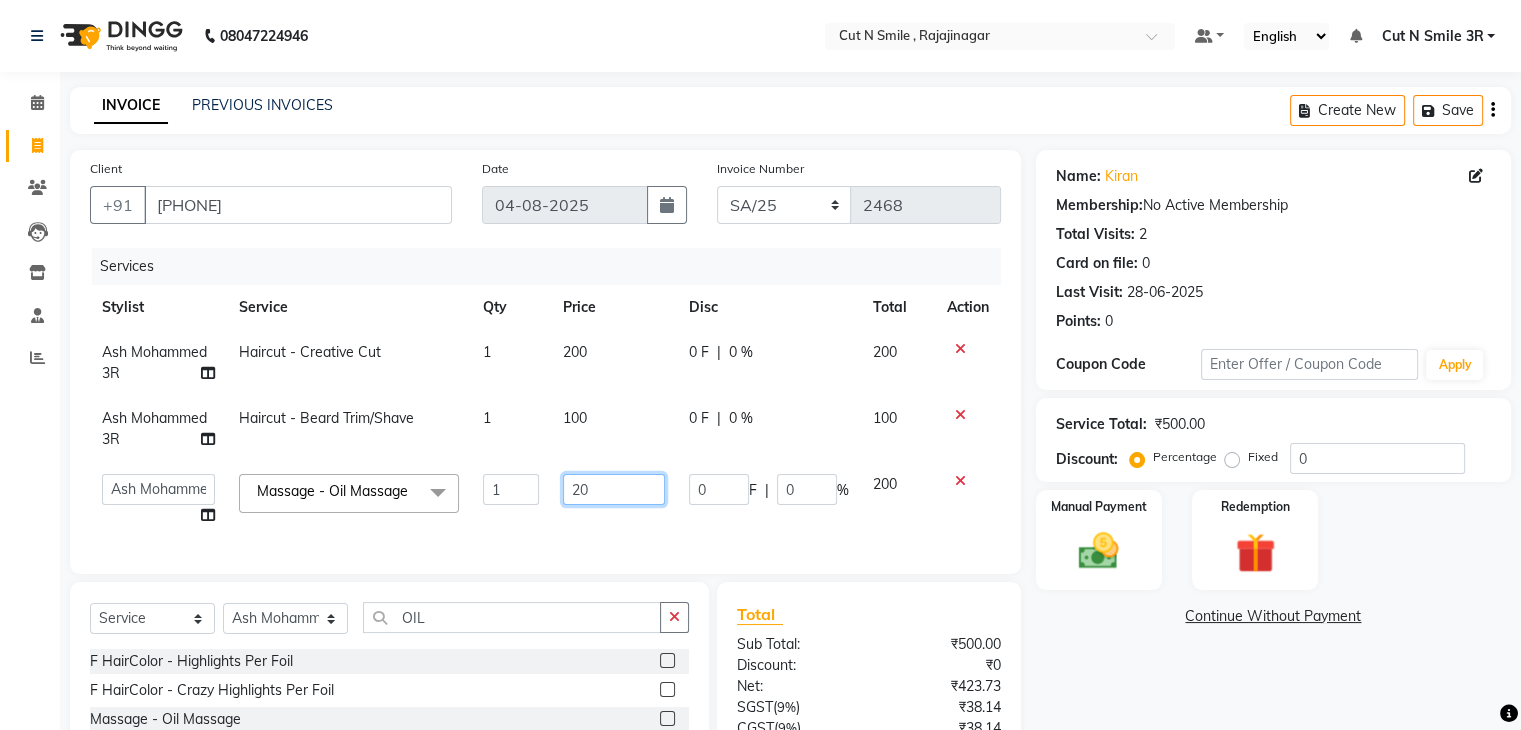 type on "2" 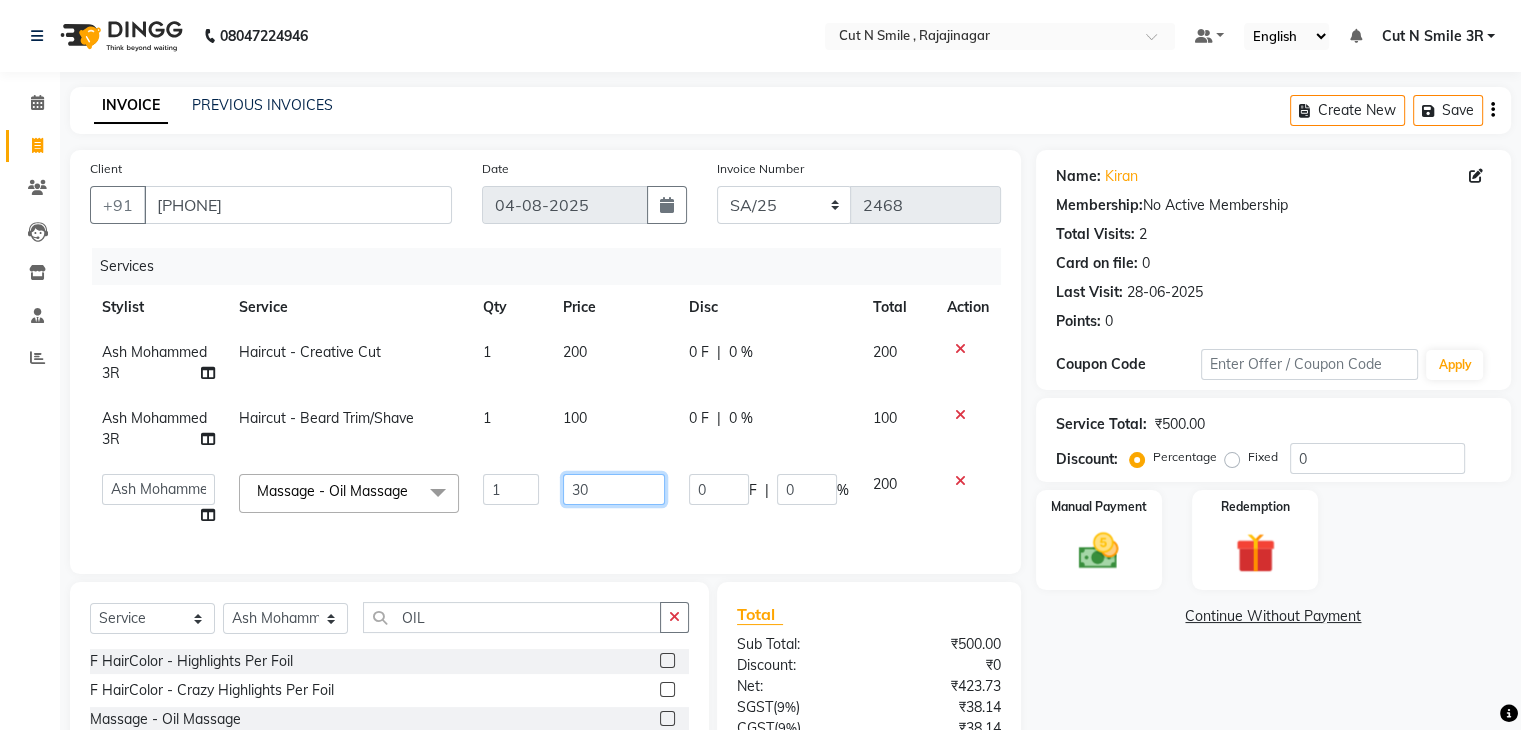 type on "300" 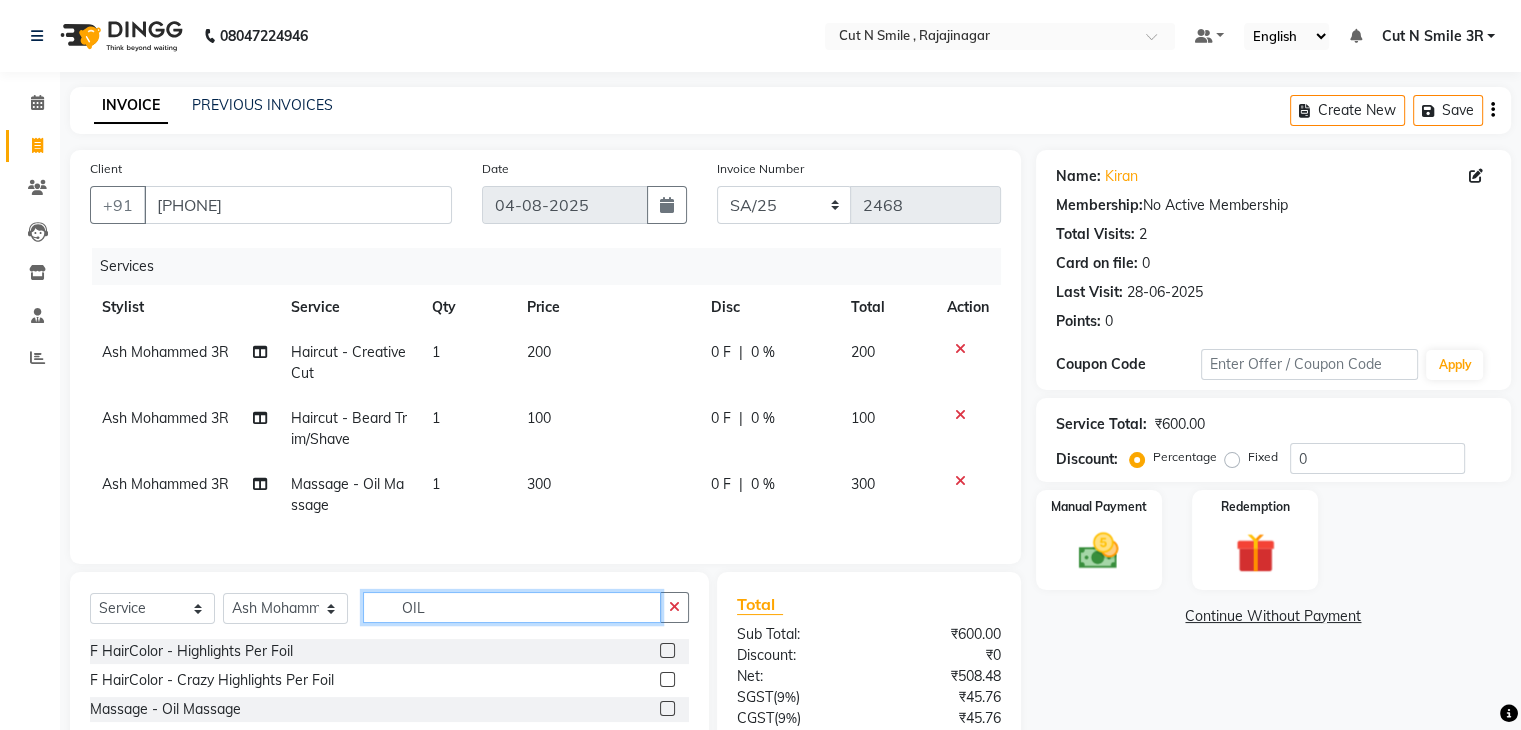 click on "OIL" 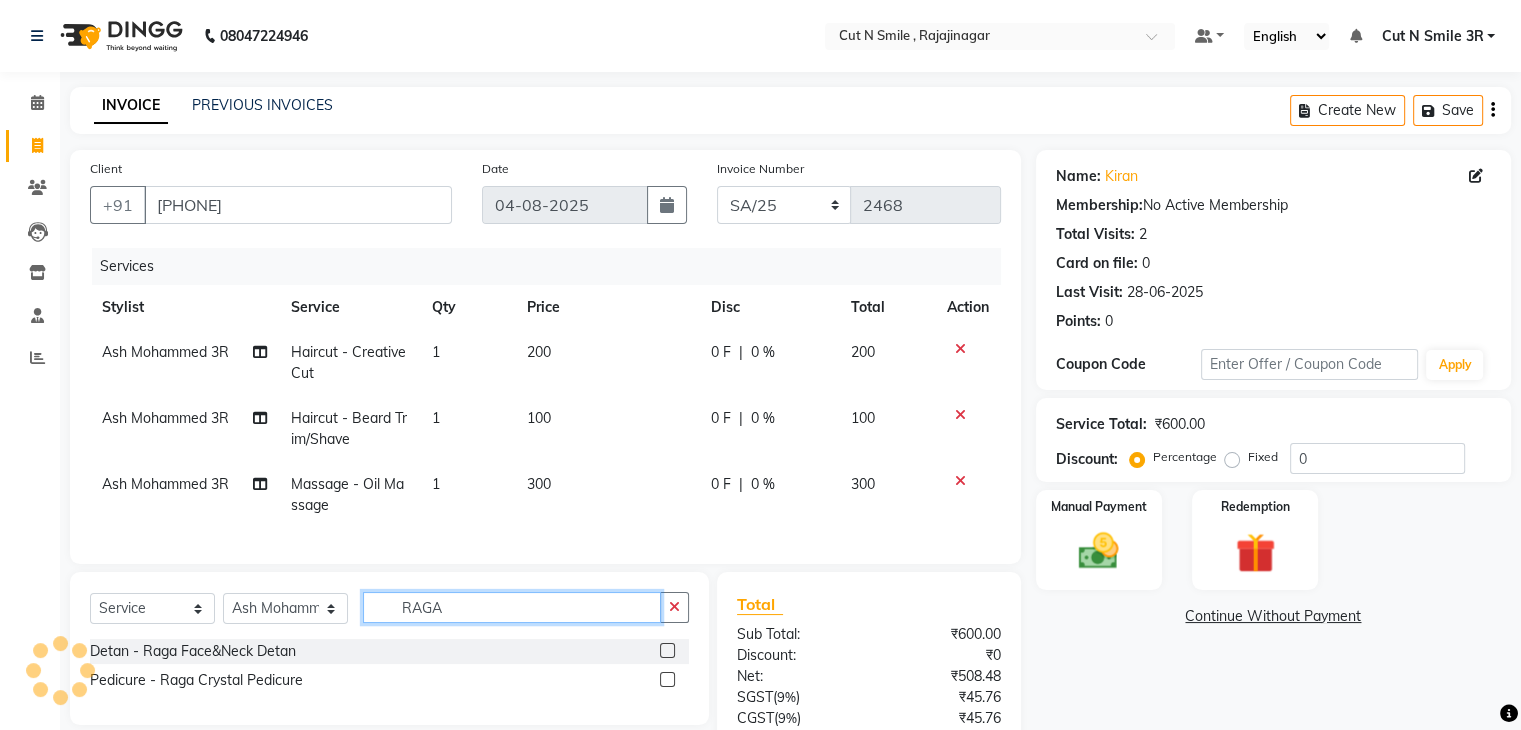 type on "RAGA" 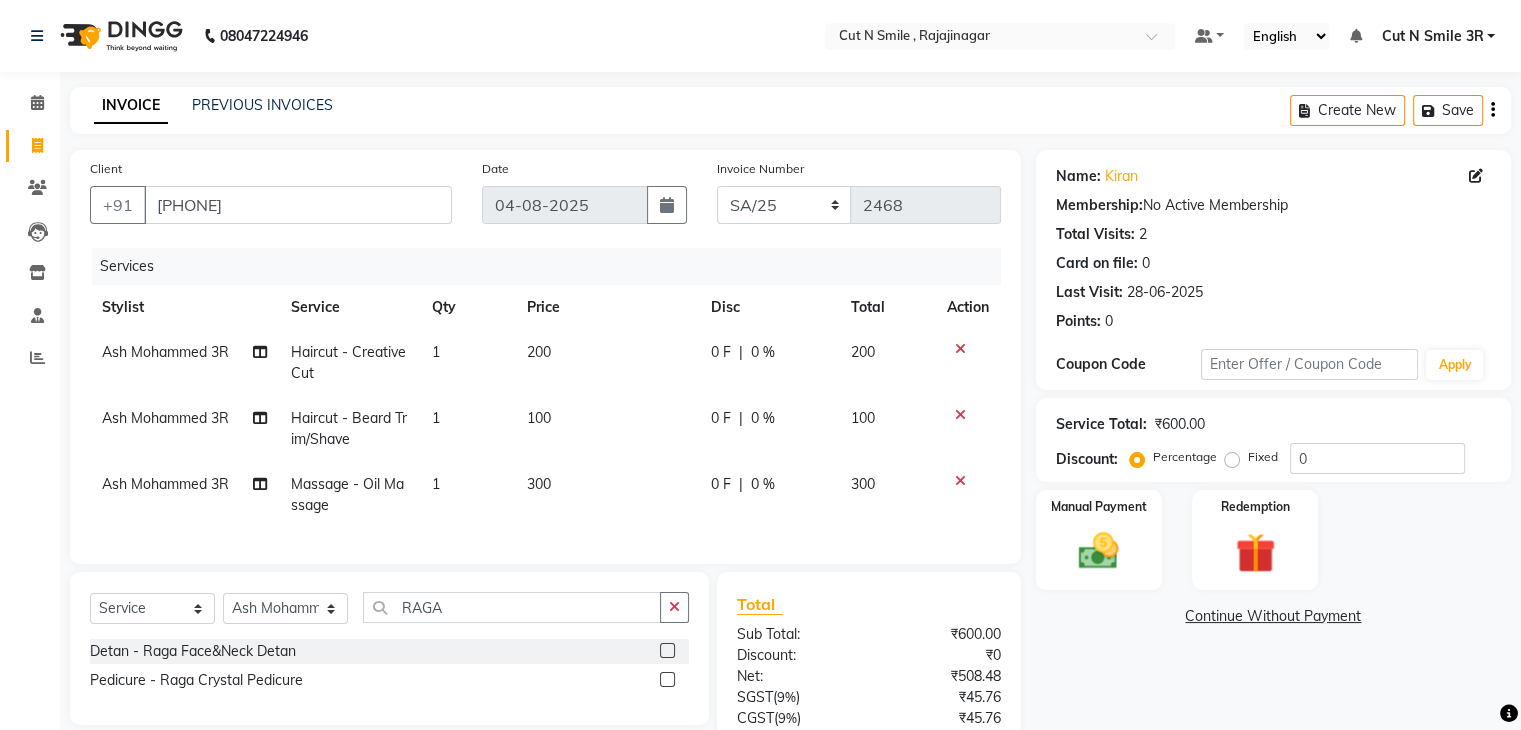 click 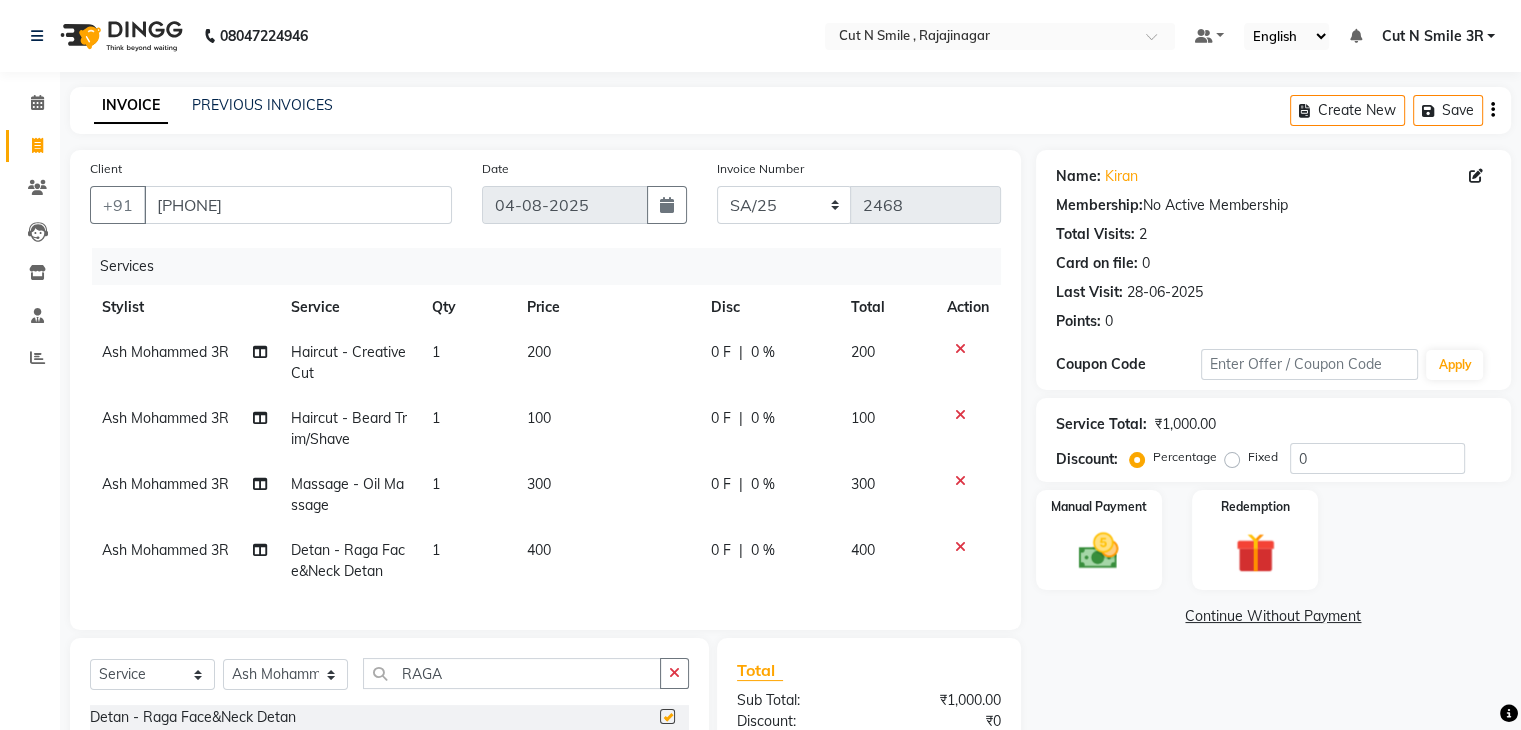 checkbox on "false" 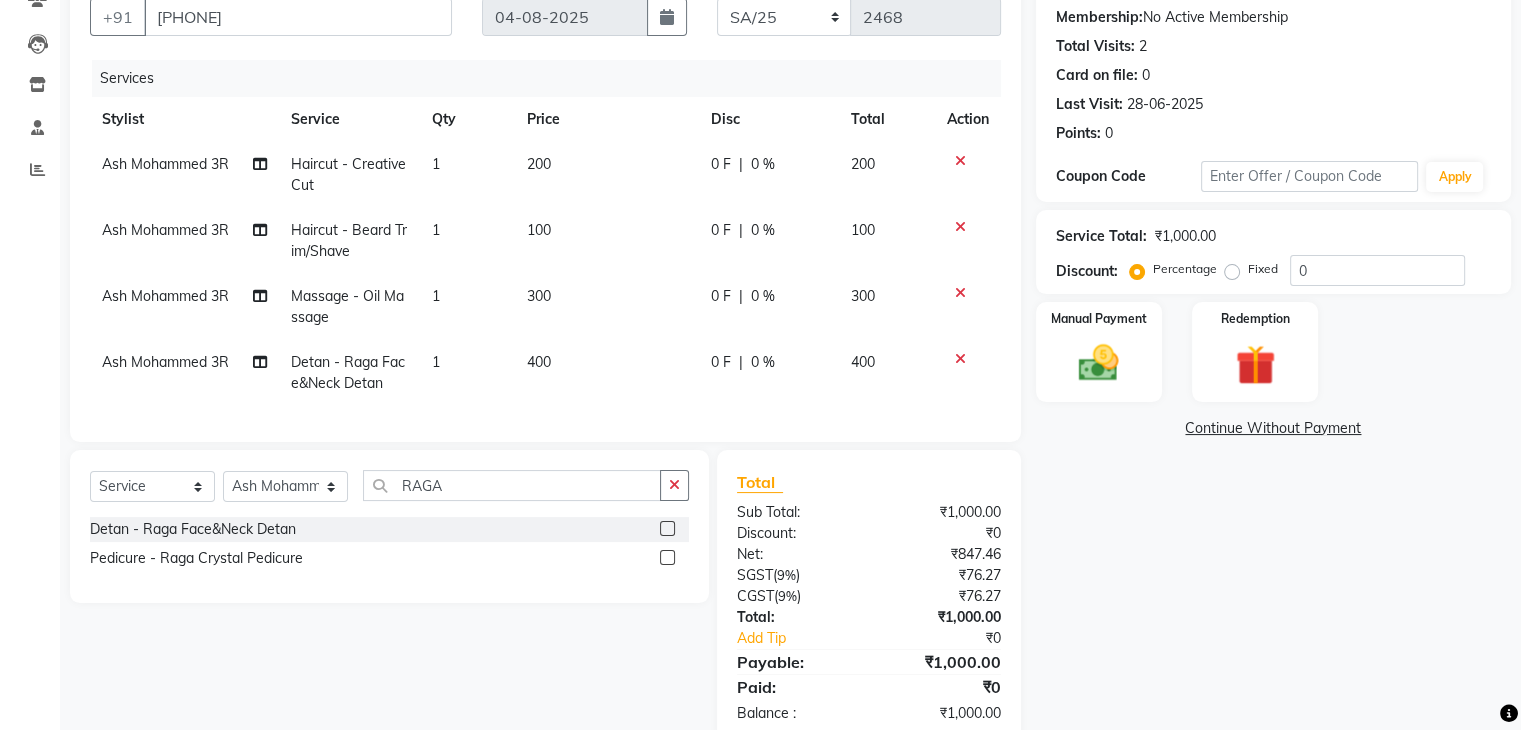 scroll, scrollTop: 248, scrollLeft: 0, axis: vertical 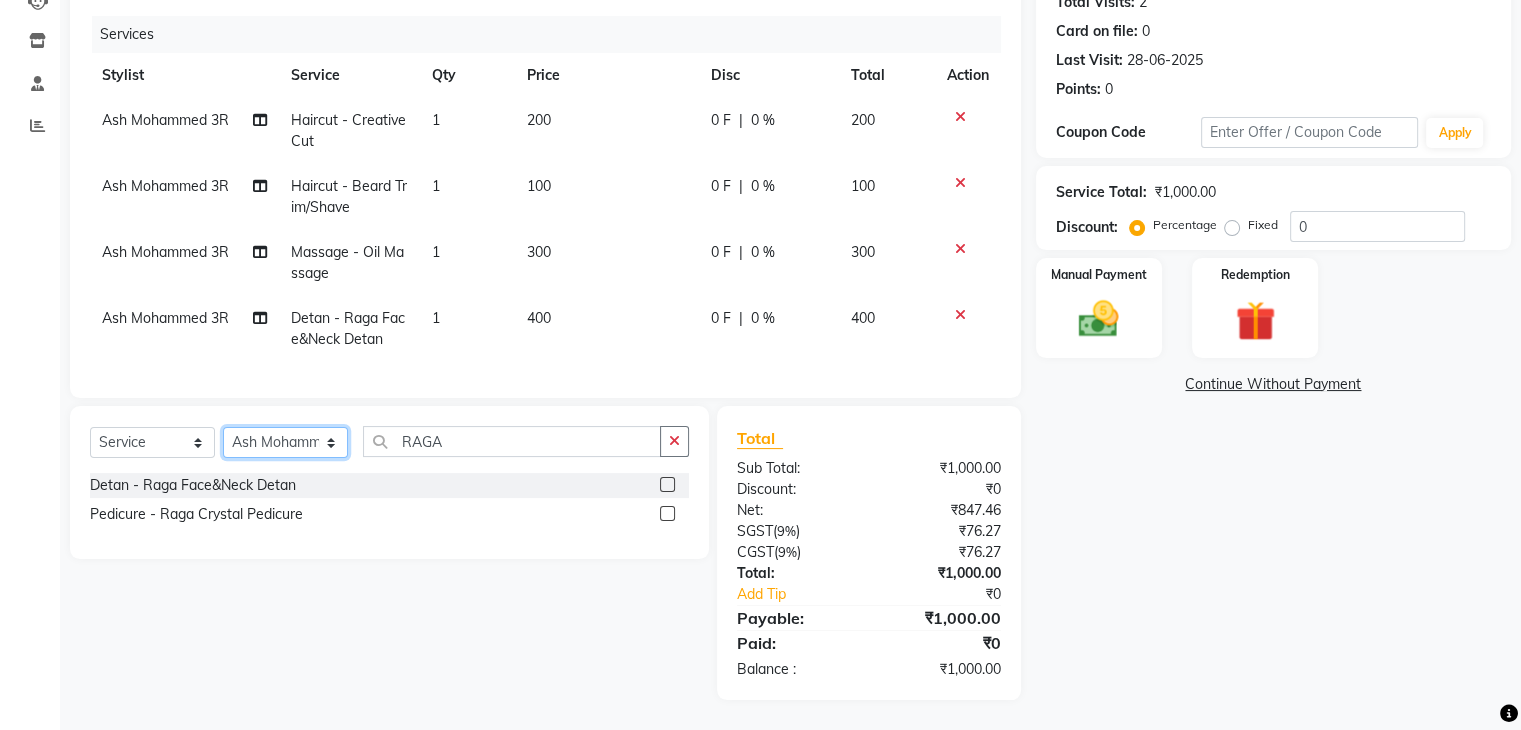 click on "Select Stylist Ali ML Ammu 3R Ankith VN Ash Mohammed 3R Atheek 3R Binitha 3R Bipana 4R CNS BOB  Cut N Smile 17M  Cut N Smile 3R Cut n Smile 4R Cut N Smile 9M Cut N Smile ML Cut N Smile V Fazil Ali 4R Govind VN Hema 4R Jayashree VN Karan VN Love 4R Mani Singh 3R Manu 4R  Muskaan VN Nadeem 4R N D M 4R NDM Alam 4R Noushad VN Pavan 4R Priya BOB Priyanka 3R Rahul 3R Ravi 3R Riya BOB Rohith 4R Roobina 3R Roopa 4R Rubina BOB Sahil Ahmed 3R Sahil Bhatti 4R Sameer 3R Sanajana BOB  Sanjana BOB Sarita VN Shaan 4R Shahid 4R Shakir VN Shanavaaz BOB Shiney 3R Shivu Raj 4R Srijana BOB Sunil Laddi 4R Sunny VN Supriya BOB Sushmitha 4R Vakeel 3R Varas 4R Varas BOB Vishwa VN" 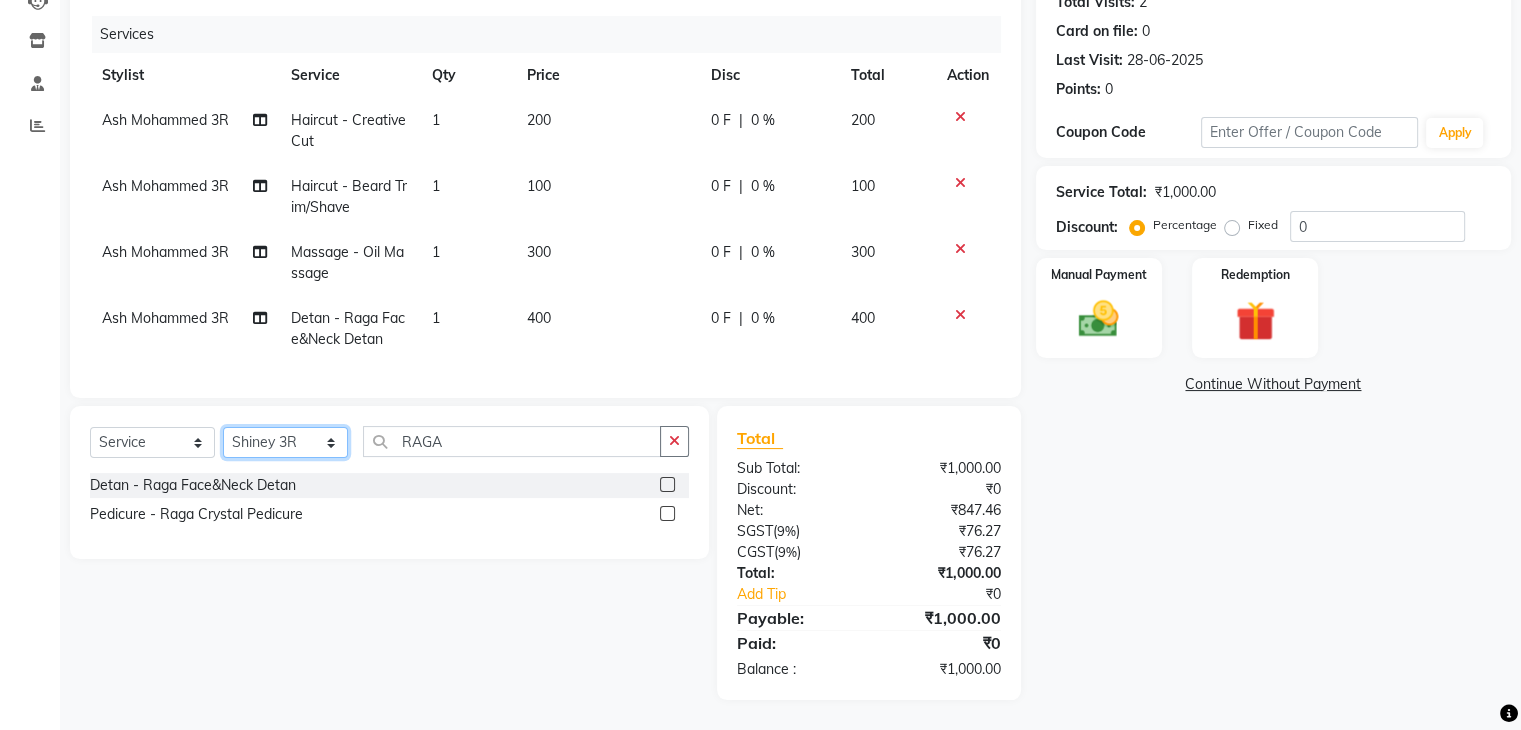 click on "Select Stylist Ali ML Ammu 3R Ankith VN Ash Mohammed 3R Atheek 3R Binitha 3R Bipana 4R CNS BOB  Cut N Smile 17M  Cut N Smile 3R Cut n Smile 4R Cut N Smile 9M Cut N Smile ML Cut N Smile V Fazil Ali 4R Govind VN Hema 4R Jayashree VN Karan VN Love 4R Mani Singh 3R Manu 4R  Muskaan VN Nadeem 4R N D M 4R NDM Alam 4R Noushad VN Pavan 4R Priya BOB Priyanka 3R Rahul 3R Ravi 3R Riya BOB Rohith 4R Roobina 3R Roopa 4R Rubina BOB Sahil Ahmed 3R Sahil Bhatti 4R Sameer 3R Sanajana BOB  Sanjana BOB Sarita VN Shaan 4R Shahid 4R Shakir VN Shanavaaz BOB Shiney 3R Shivu Raj 4R Srijana BOB Sunil Laddi 4R Sunny VN Supriya BOB Sushmitha 4R Vakeel 3R Varas 4R Varas BOB Vishwa VN" 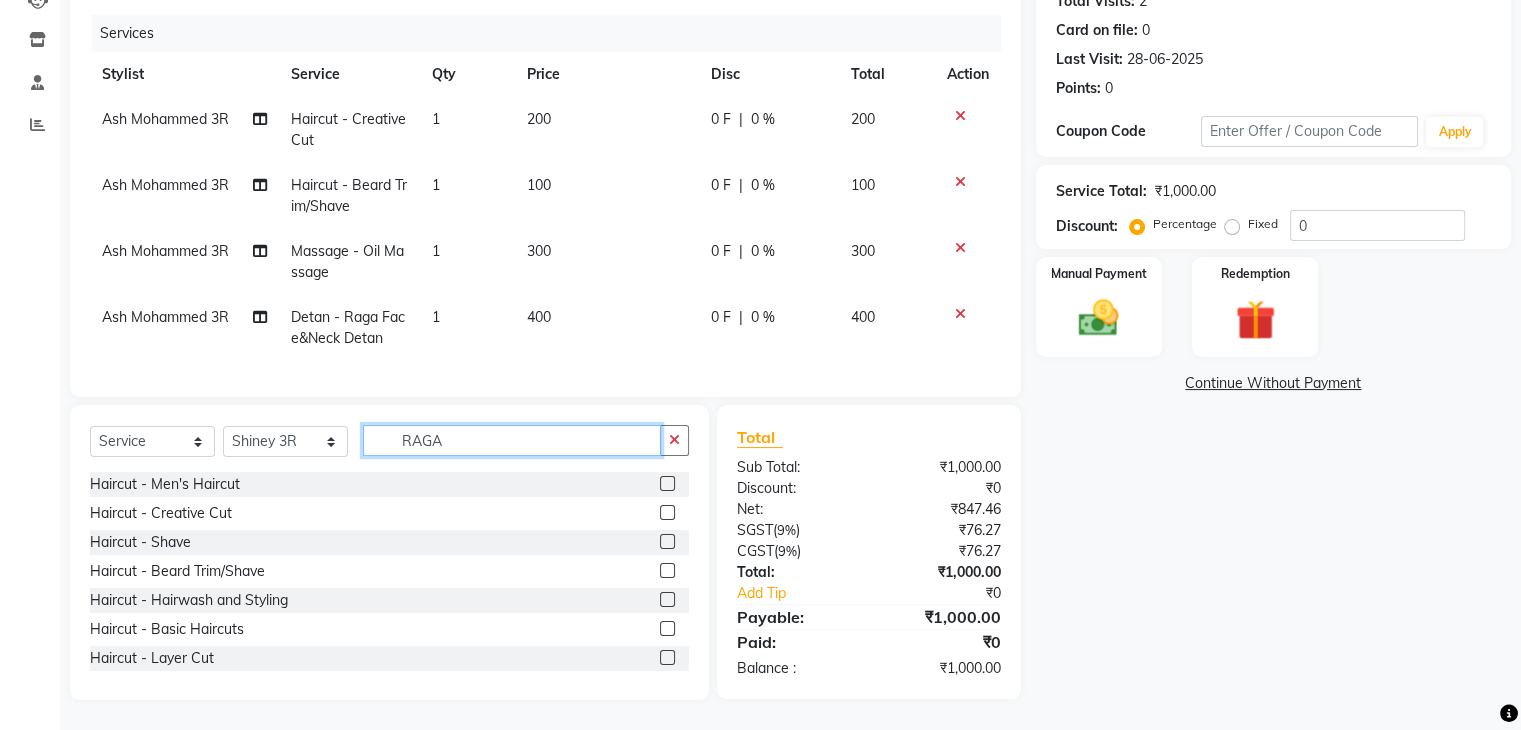 click on "RAGA" 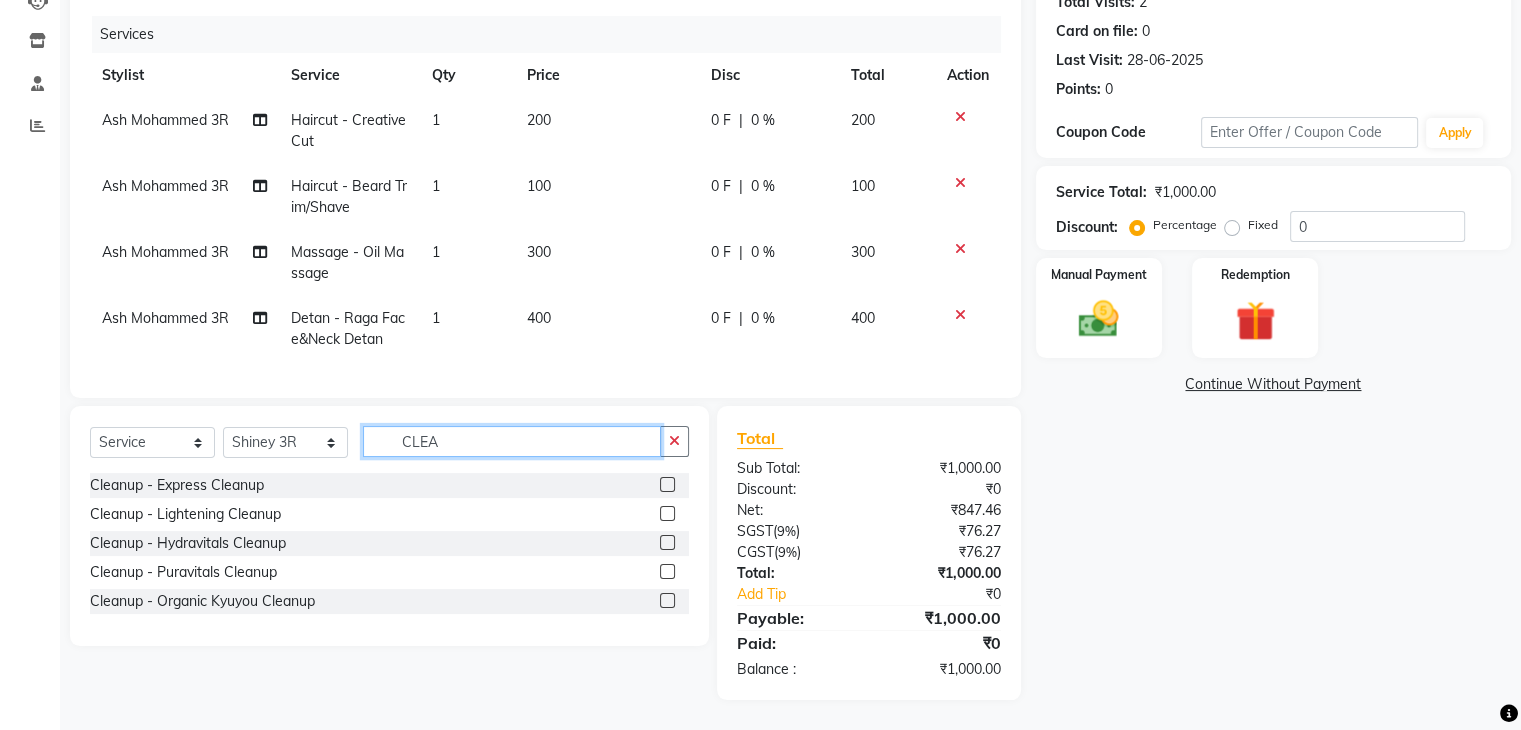 type on "CLEA" 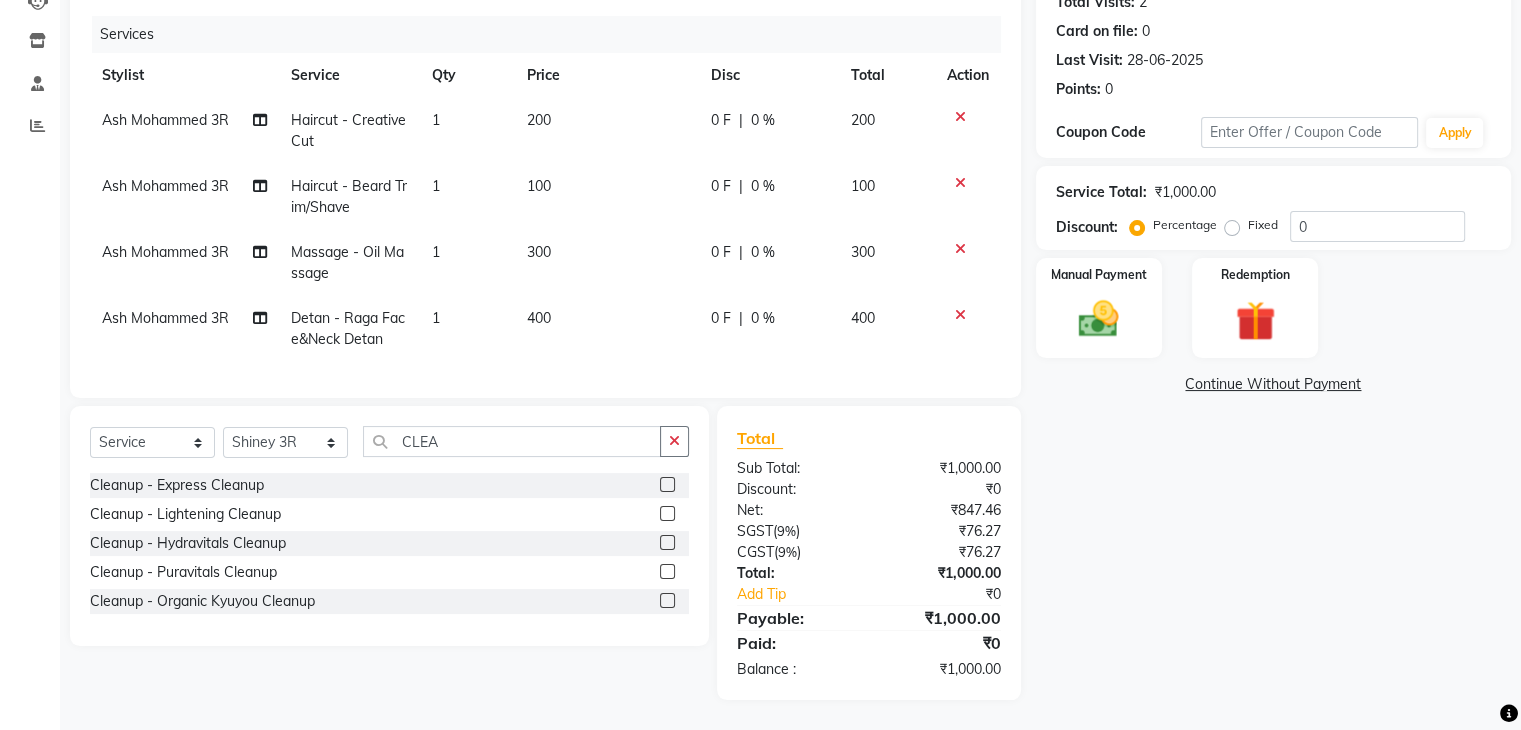 click 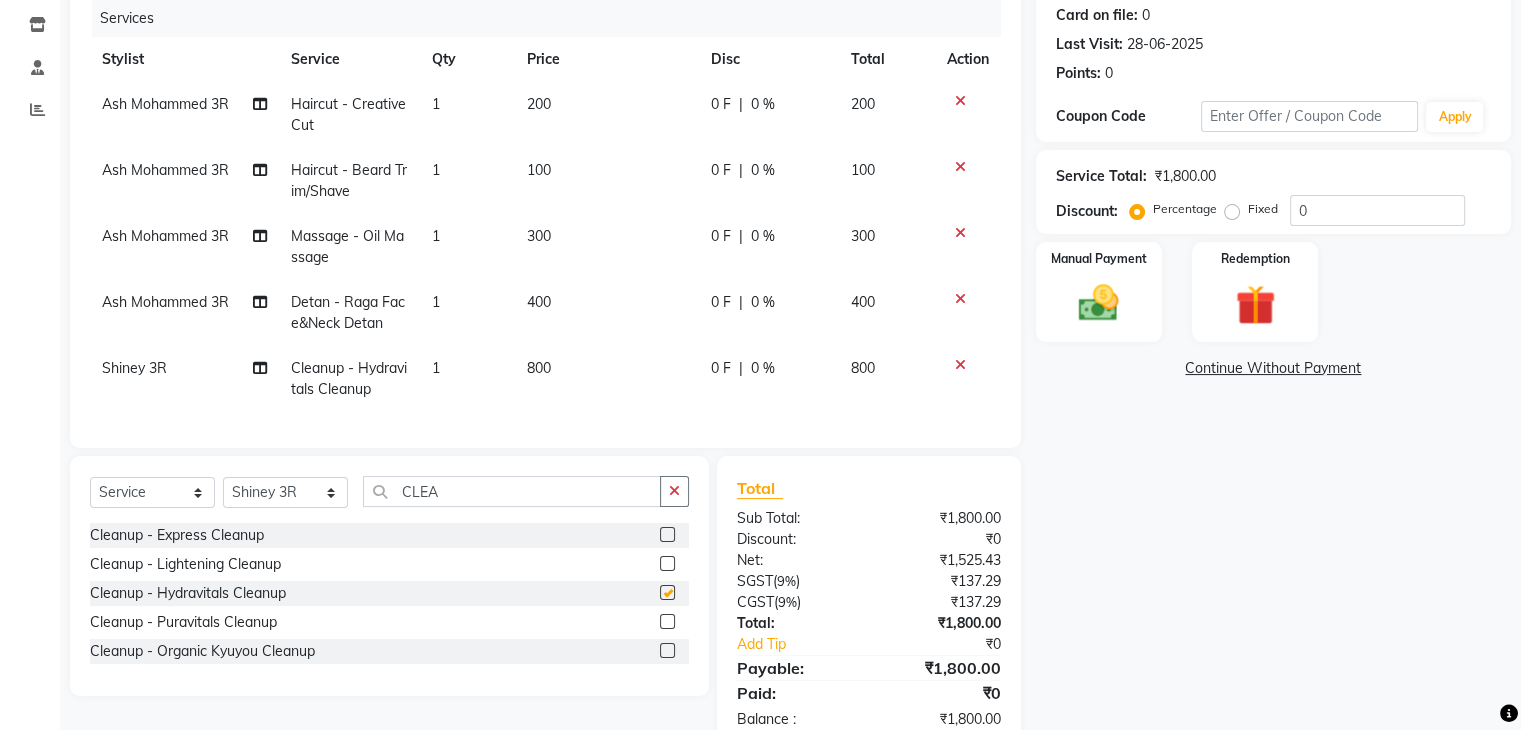 checkbox on "false" 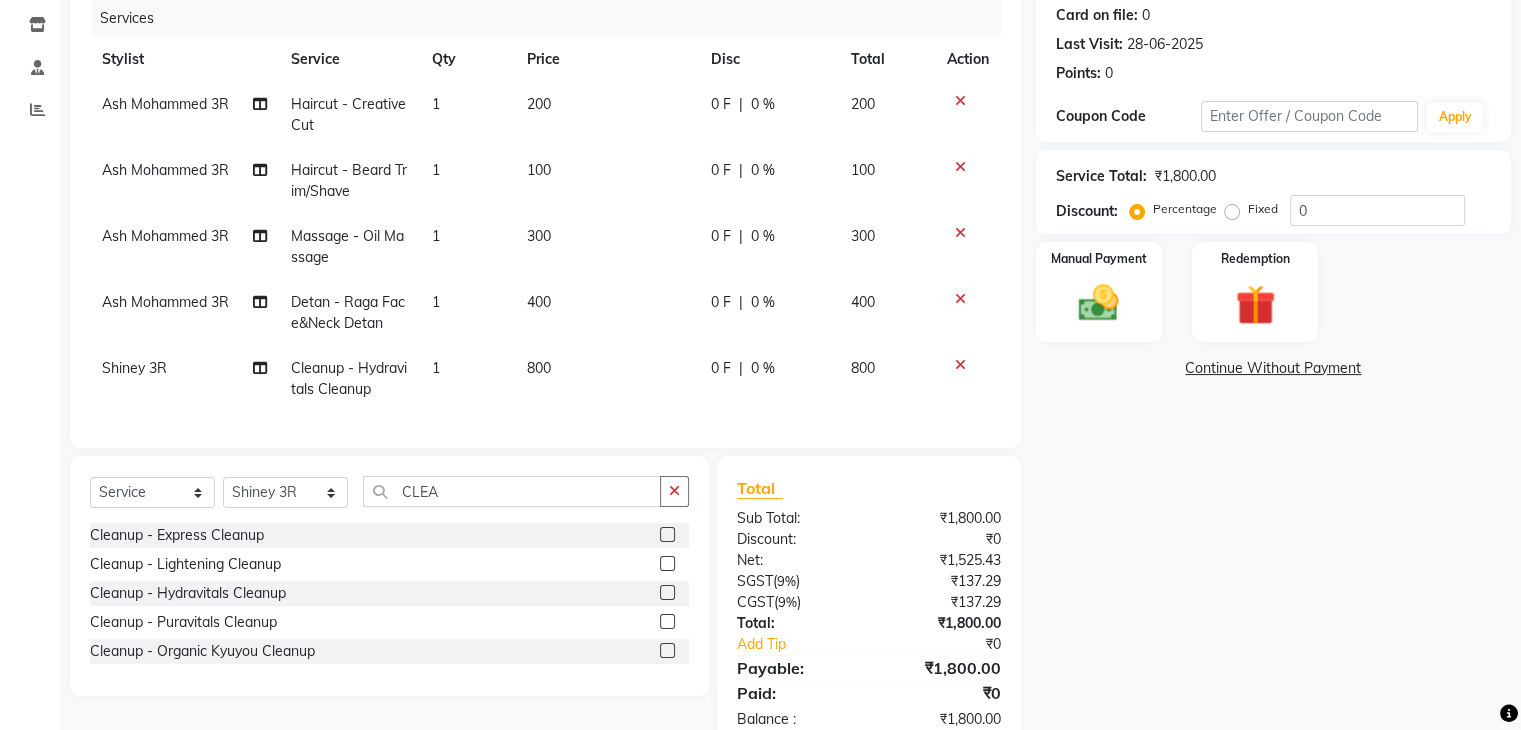 click on "Fixed" 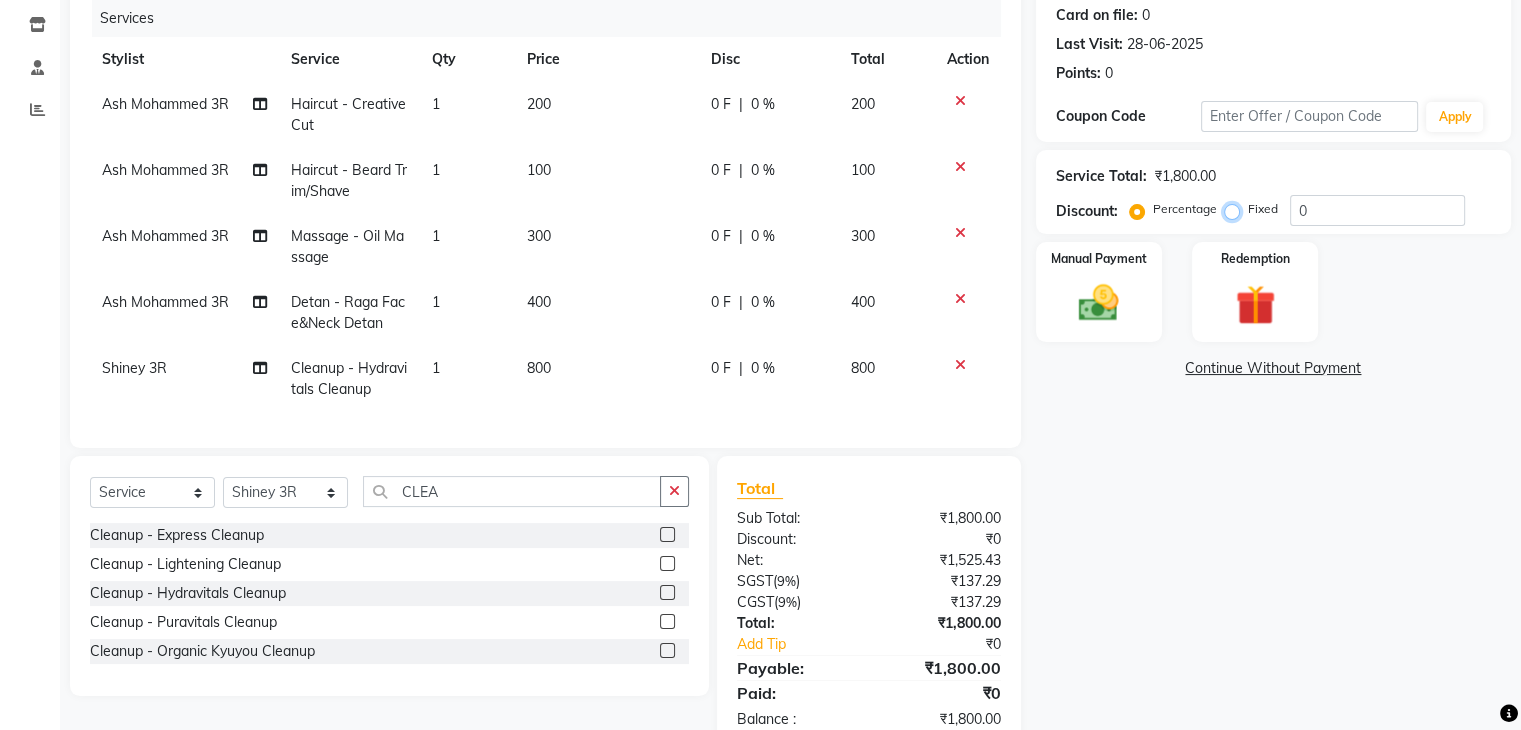 click on "Fixed" at bounding box center [1236, 209] 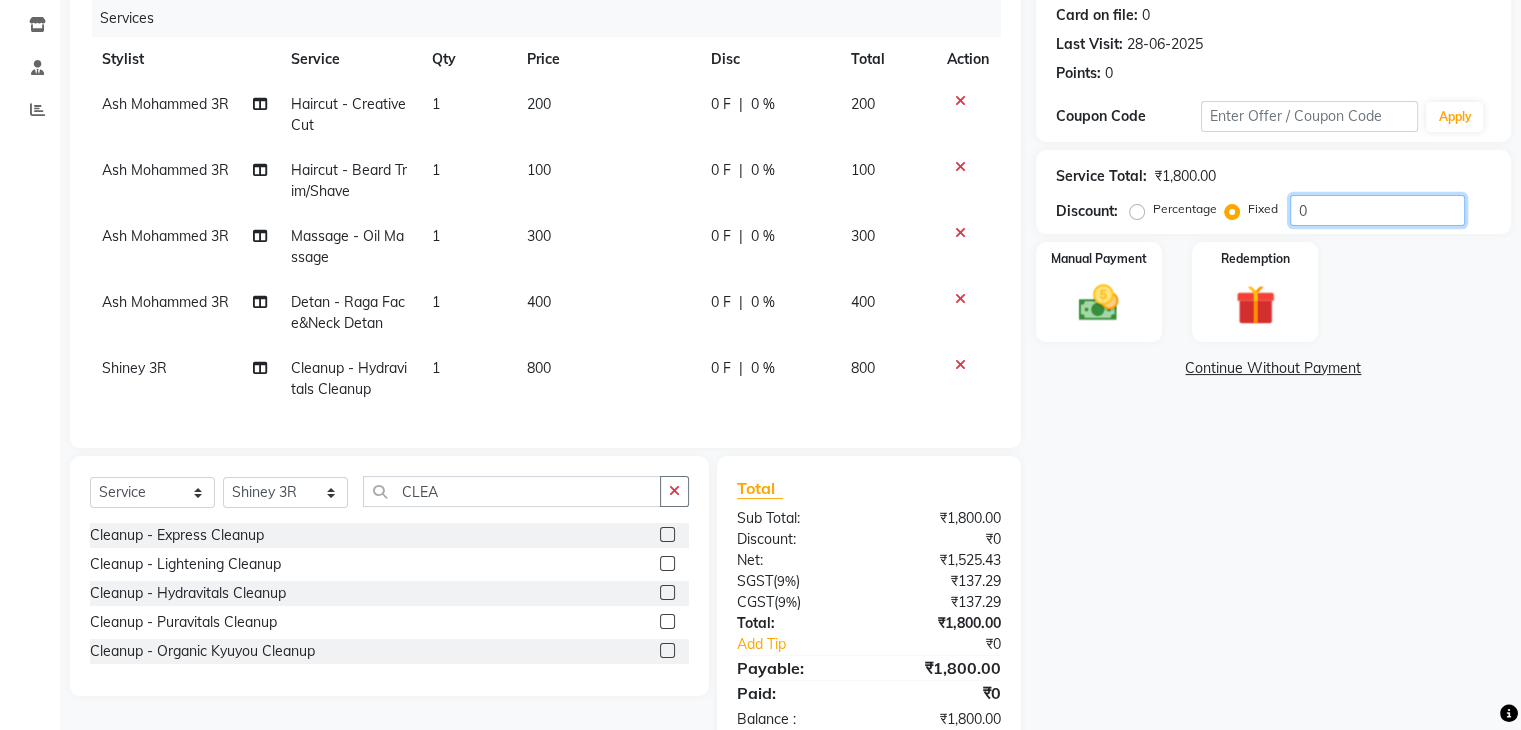 click on "0" 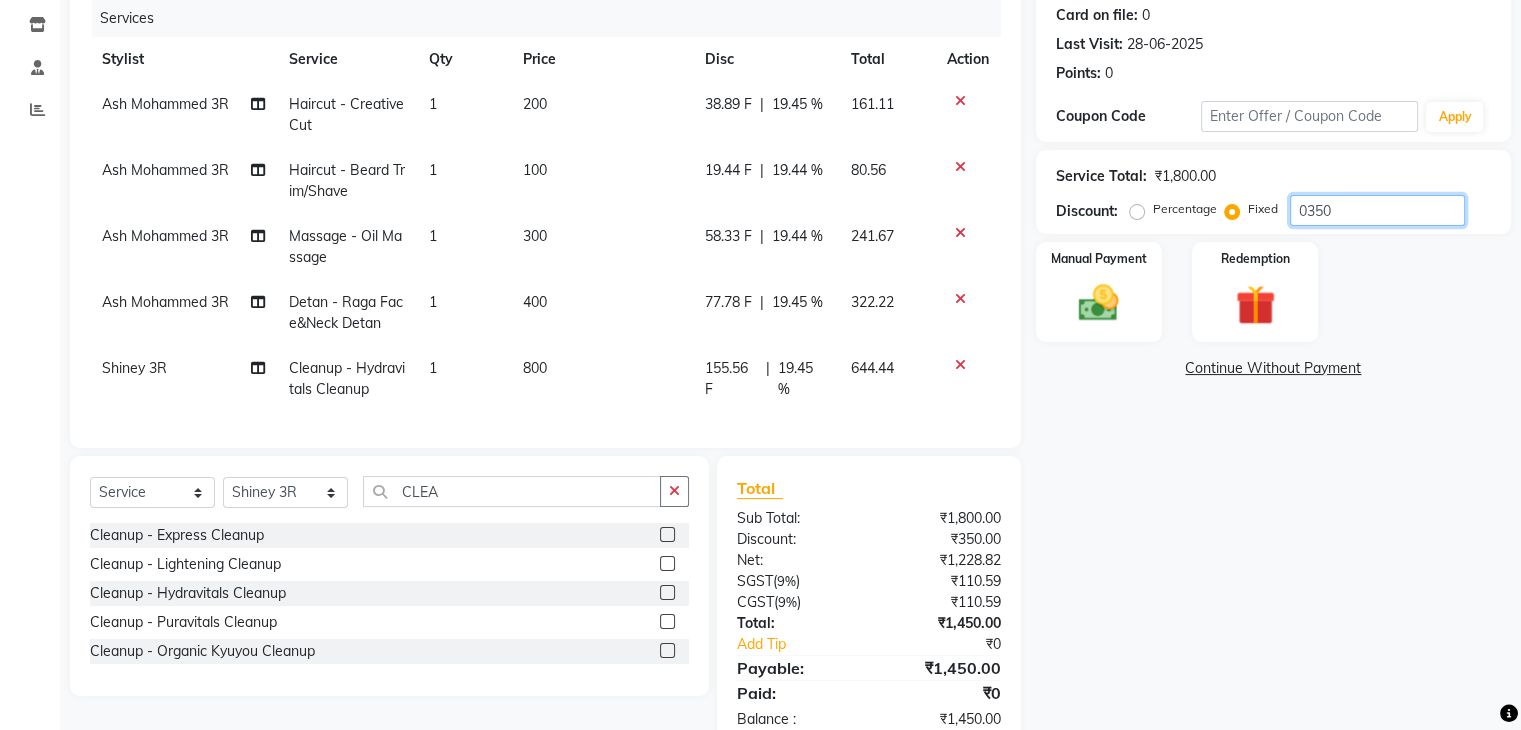type on "0350" 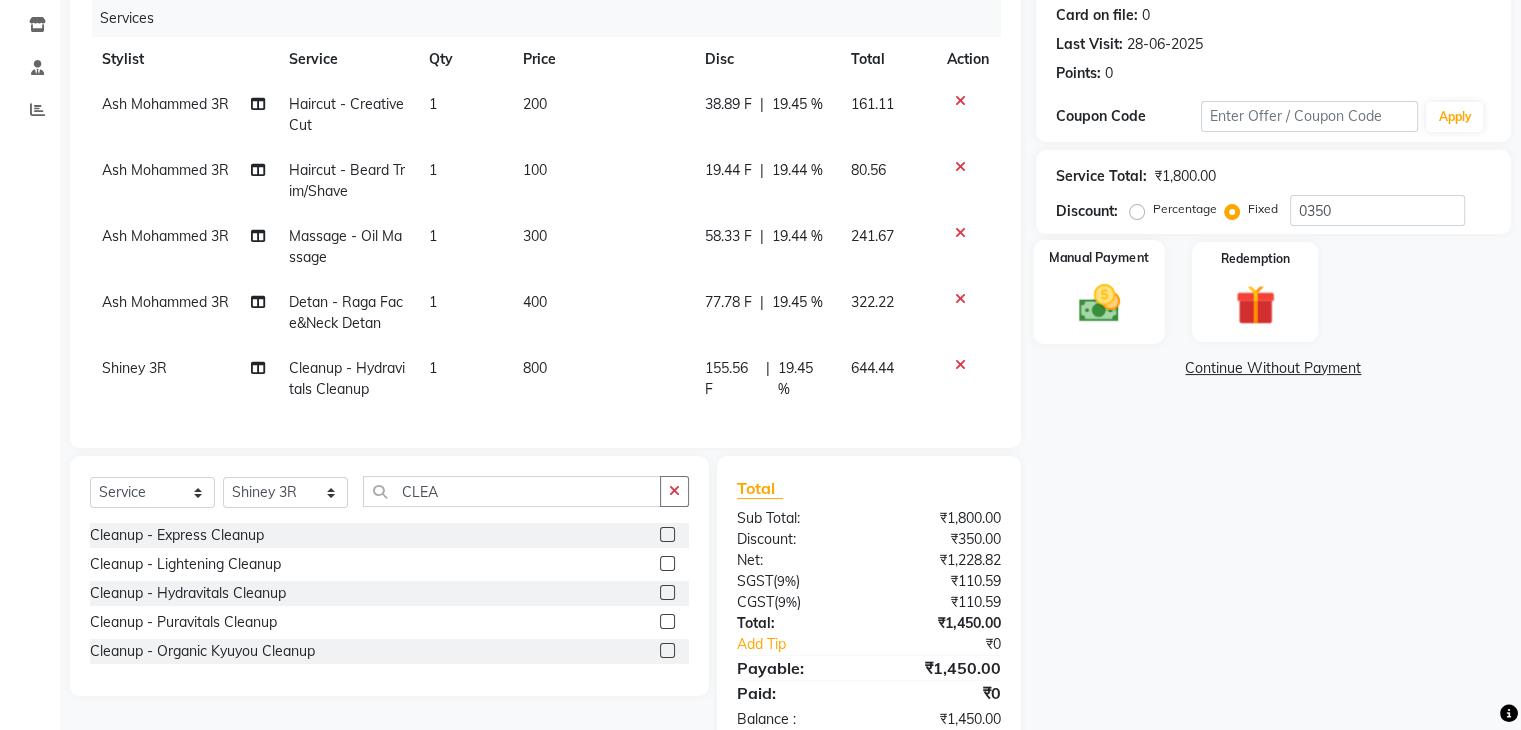 drag, startPoint x: 1203, startPoint y: 493, endPoint x: 1096, endPoint y: 302, distance: 218.92921 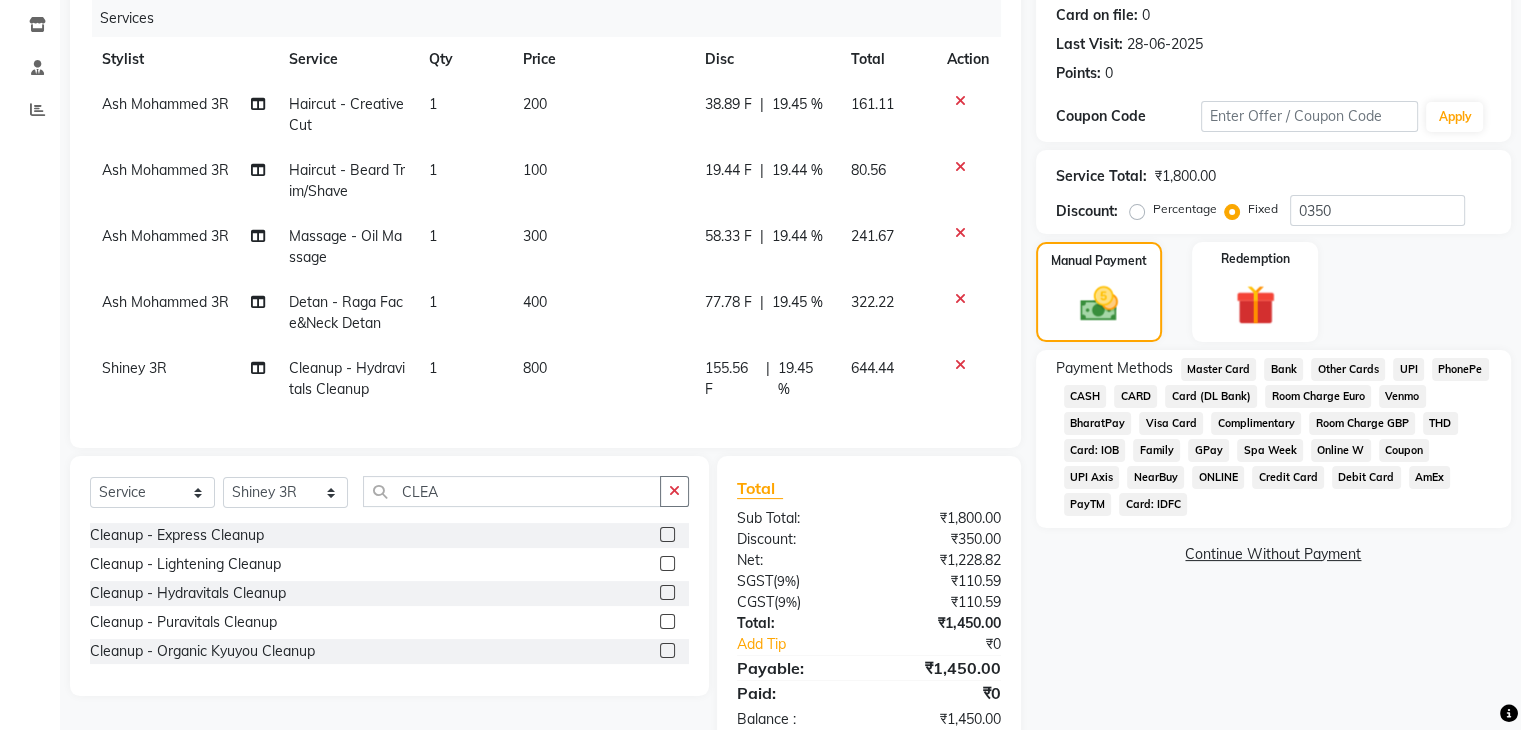 click on "UPI" 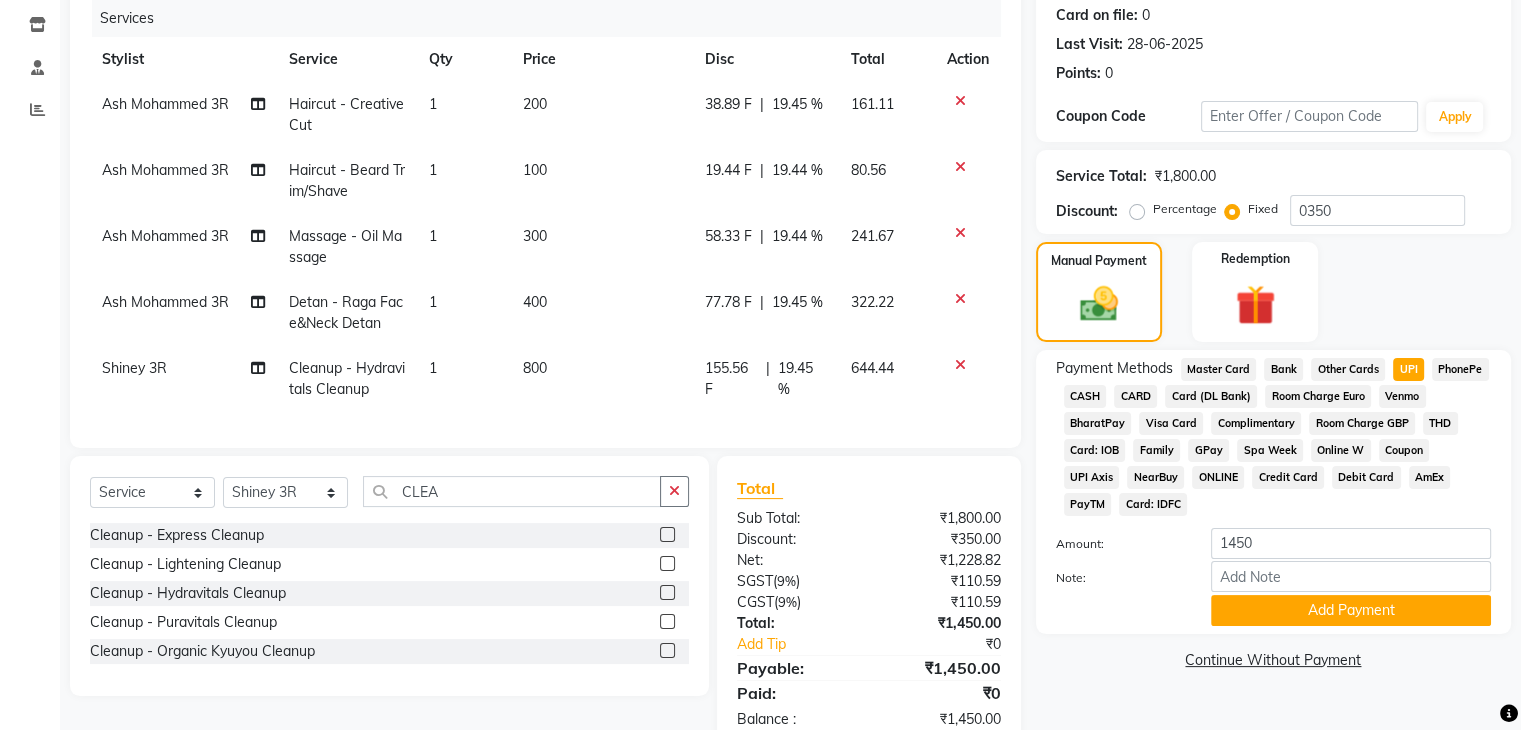 scroll, scrollTop: 314, scrollLeft: 0, axis: vertical 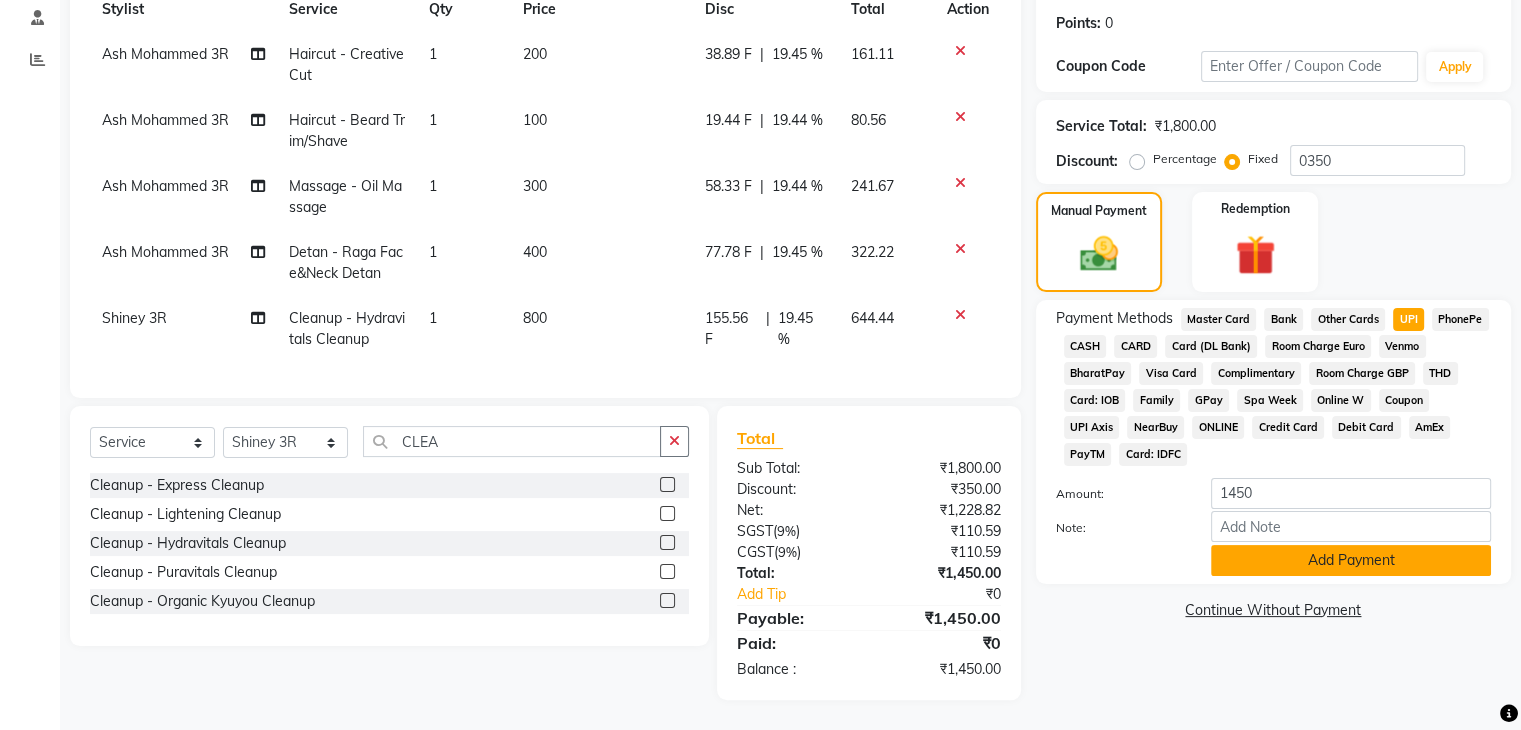 click on "Add Payment" 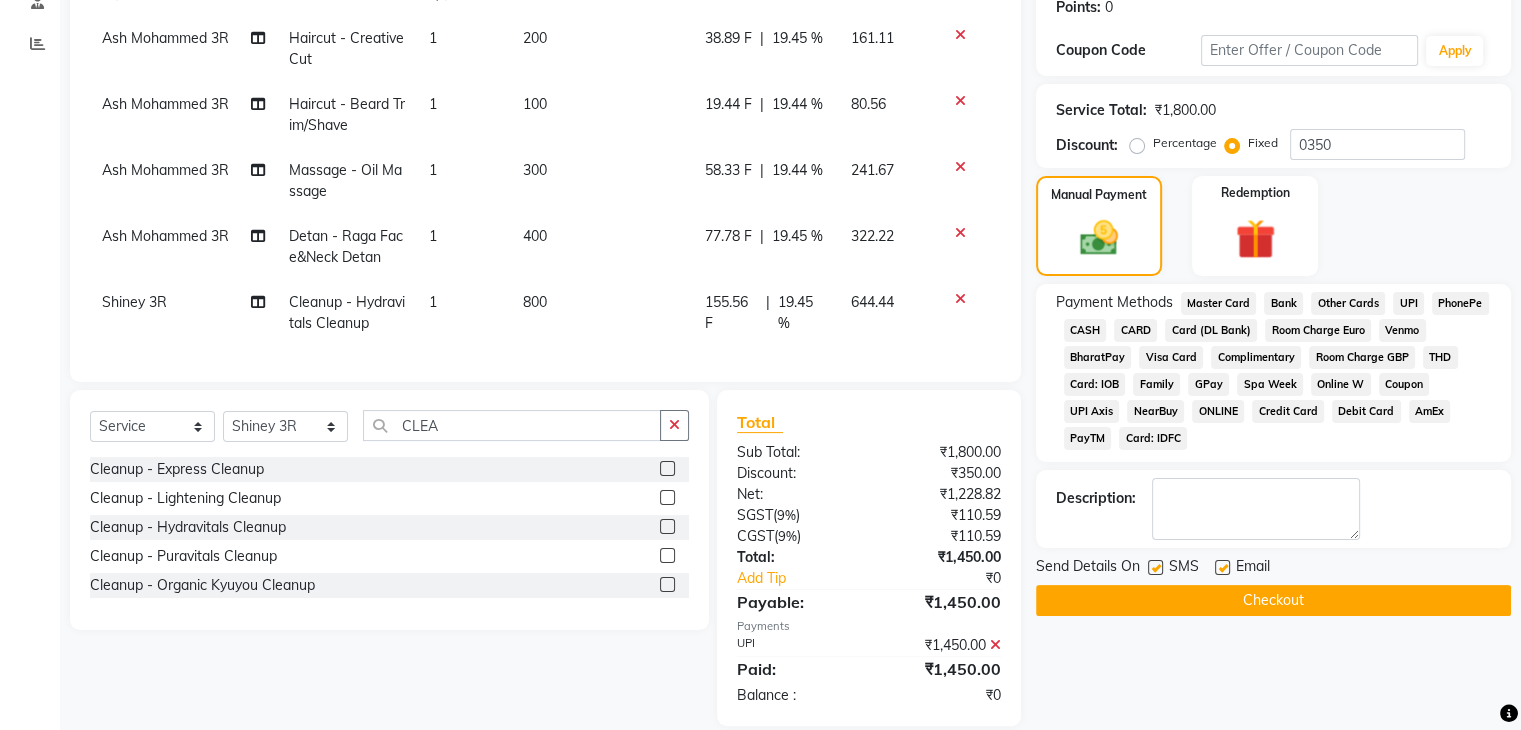 click on "Checkout" 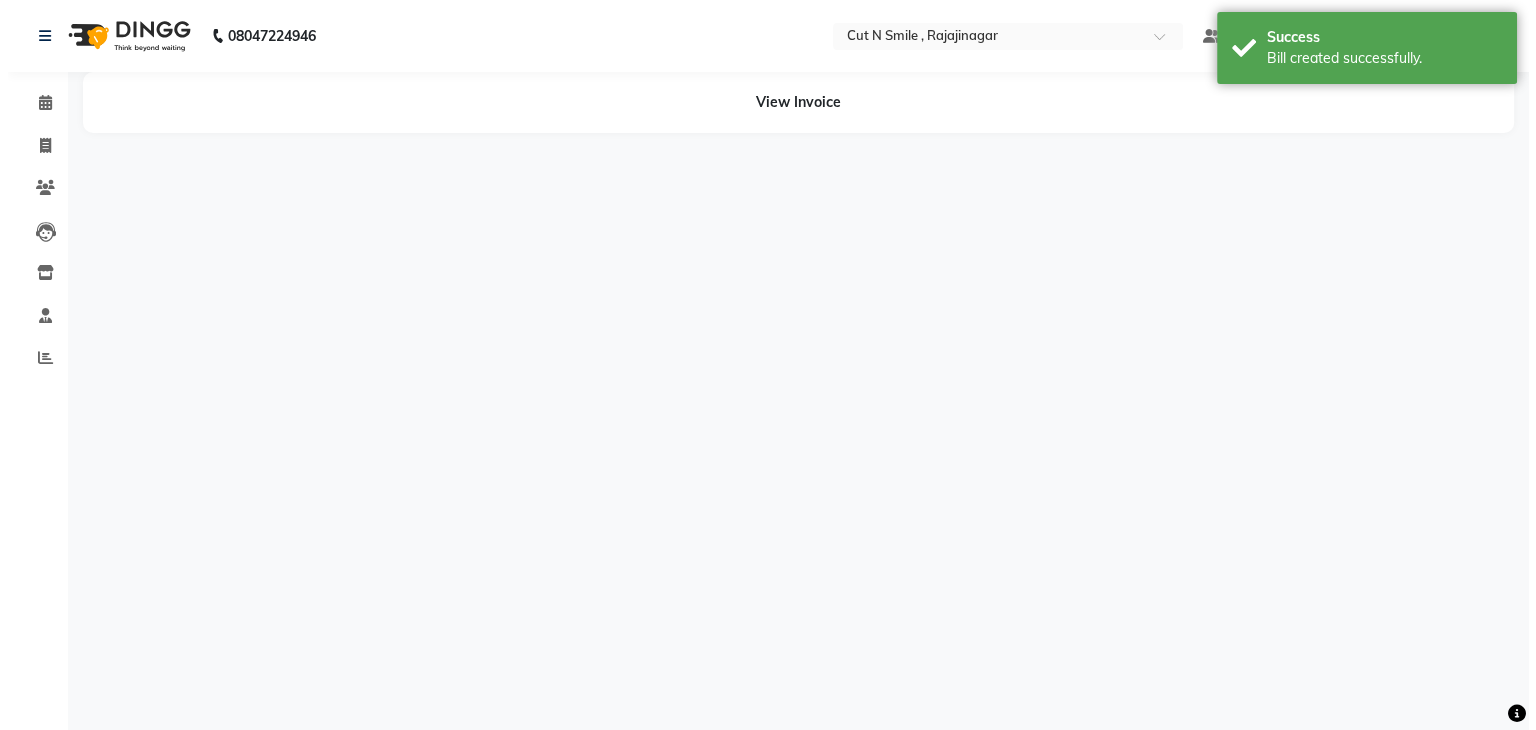 scroll, scrollTop: 0, scrollLeft: 0, axis: both 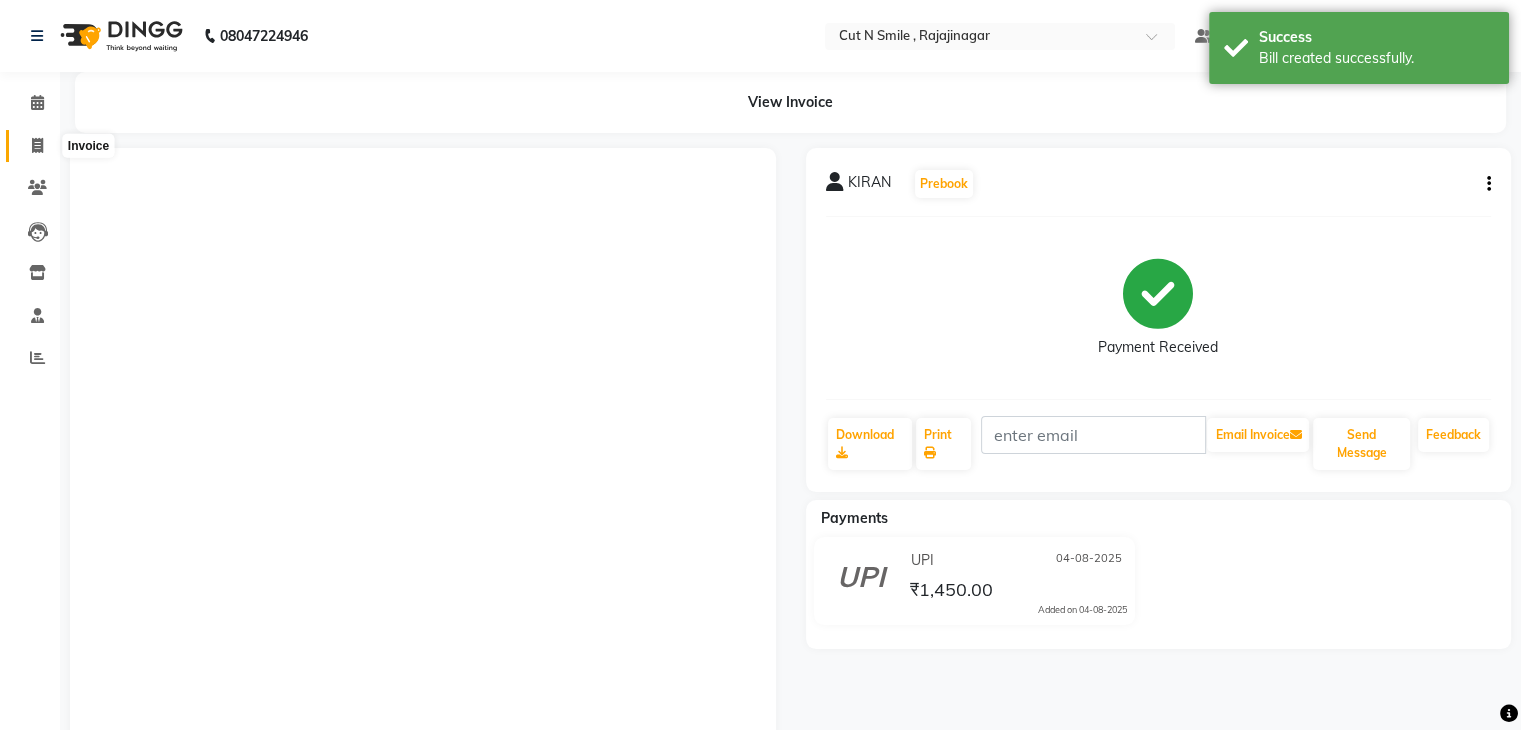 click 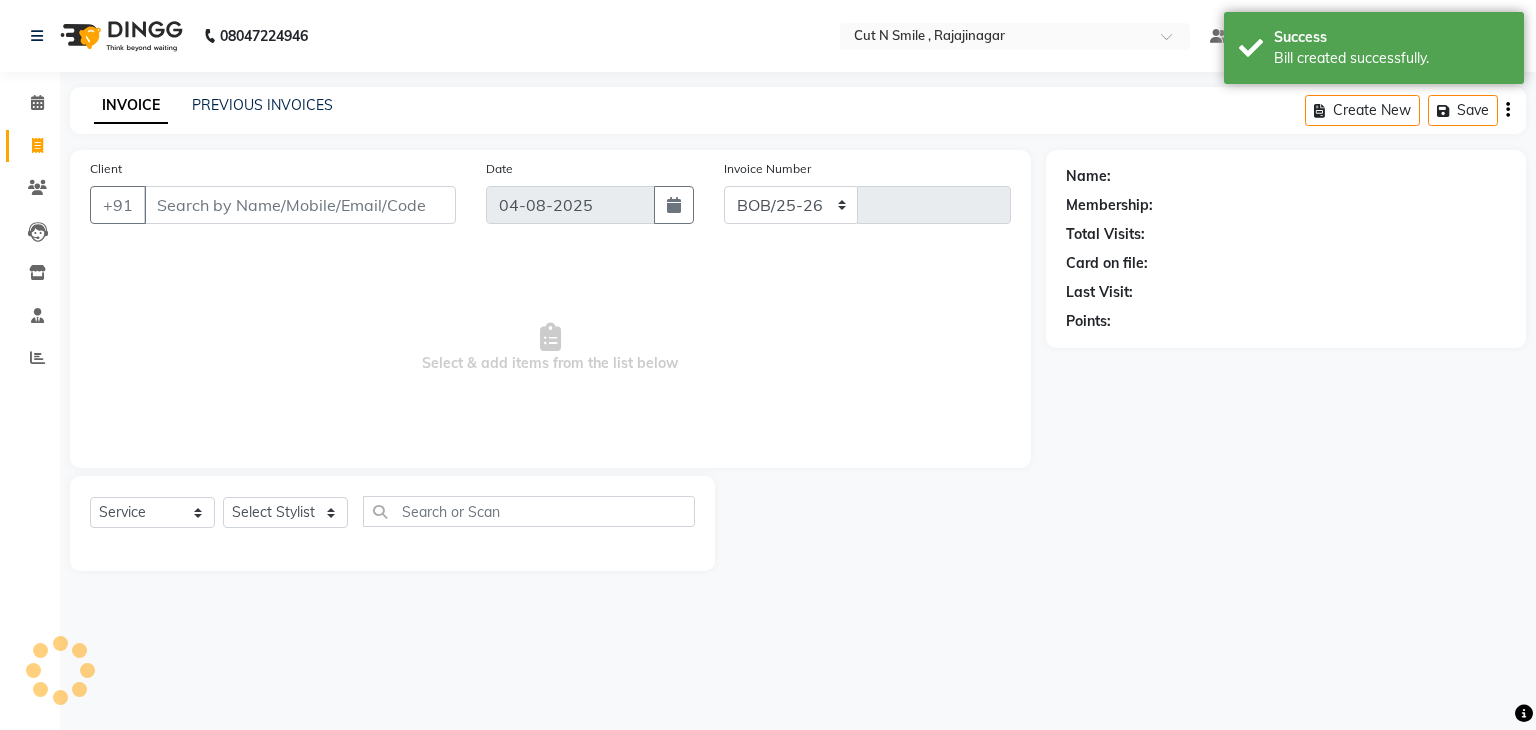 select on "7187" 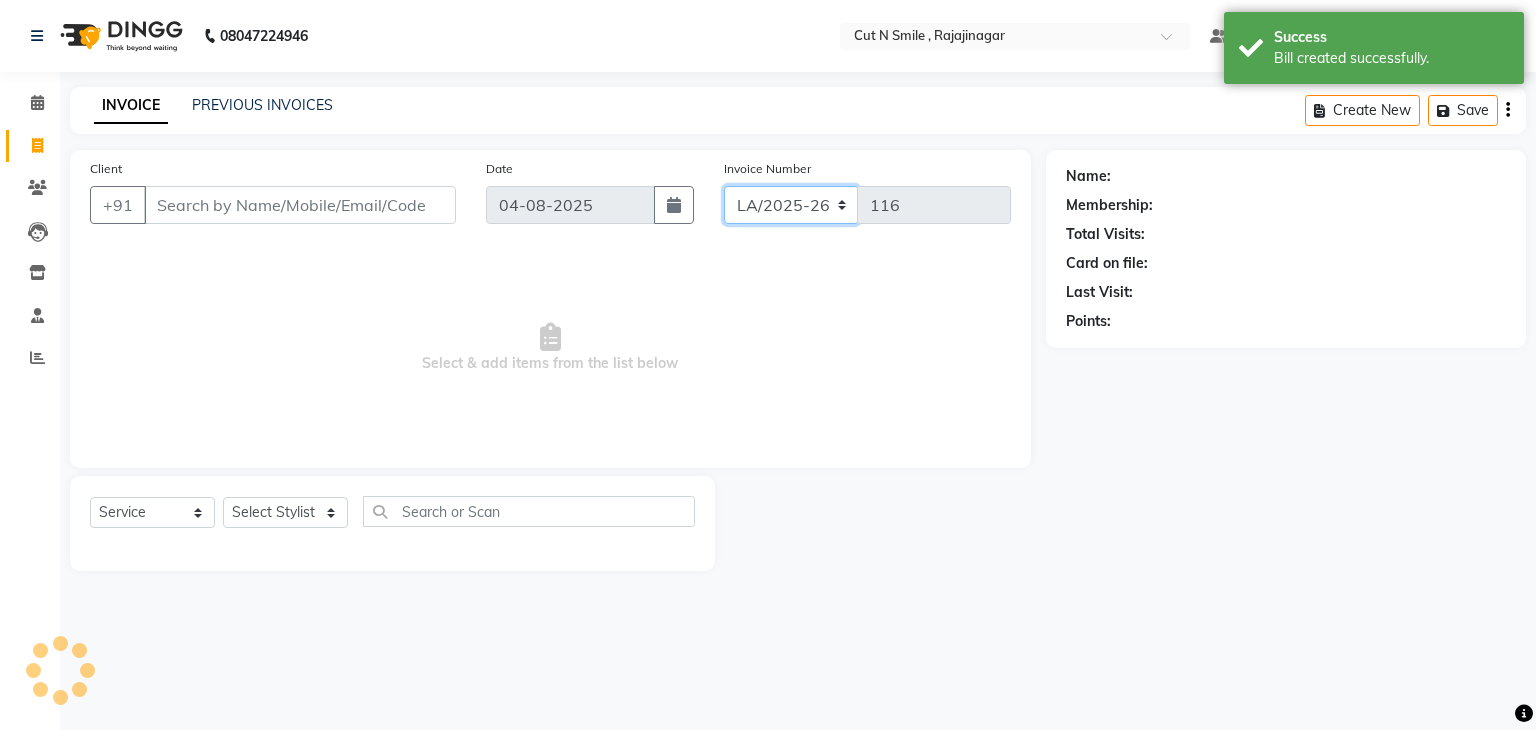 click on "BOB/25-26 LA/2025-26 SH/25 CH/25 SA/25" 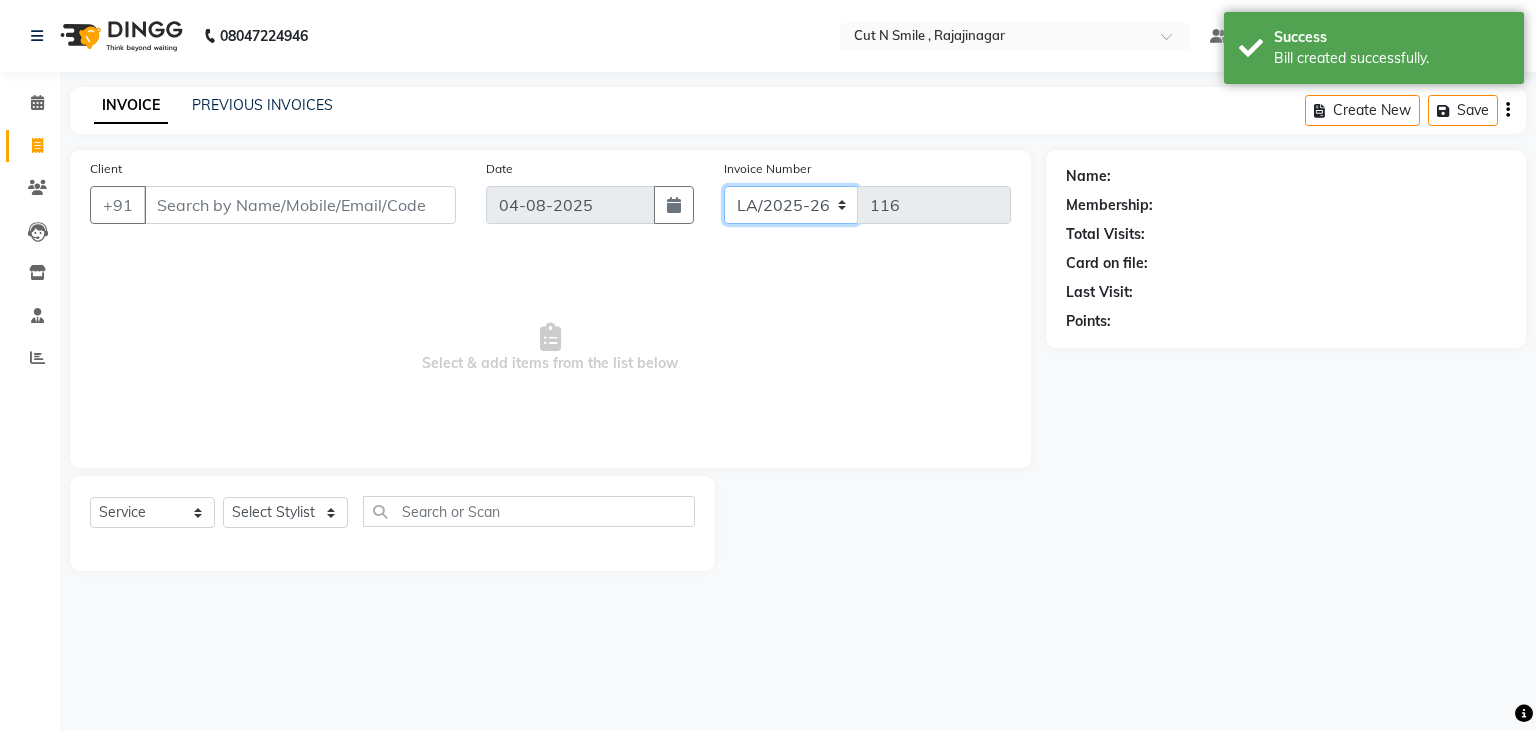 select on "7181" 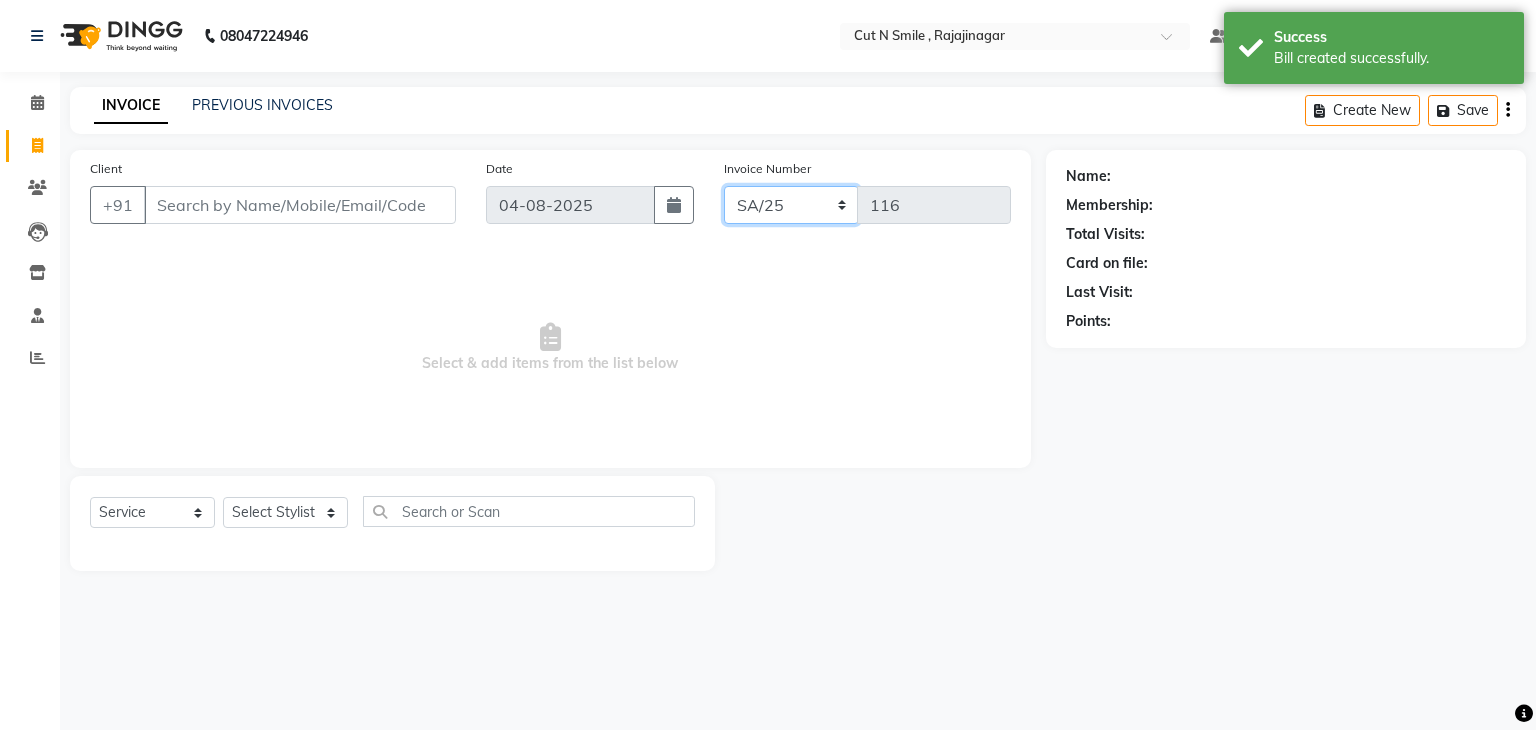 click on "BOB/25-26 LA/2025-26 SH/25 CH/25 SA/25" 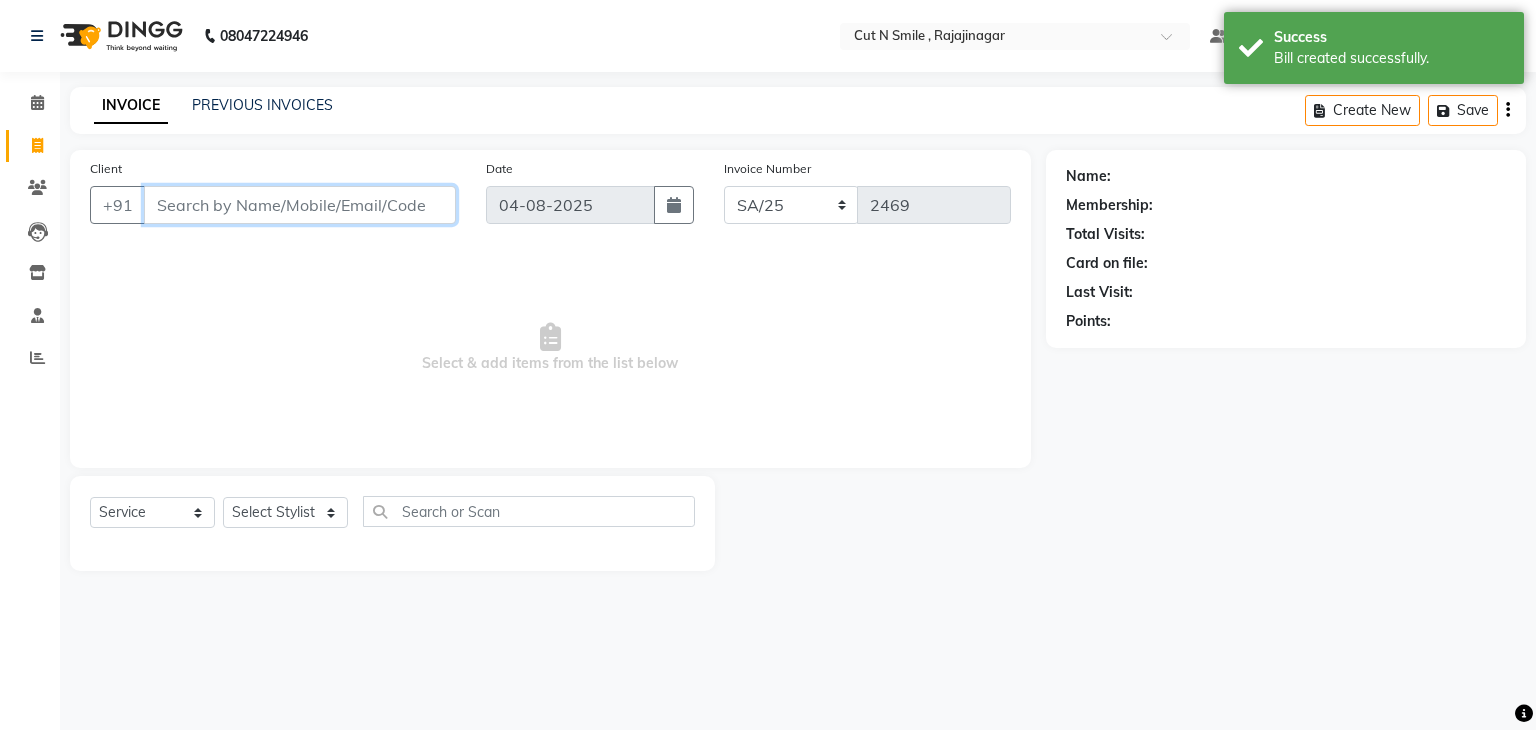 click on "Client" at bounding box center (300, 205) 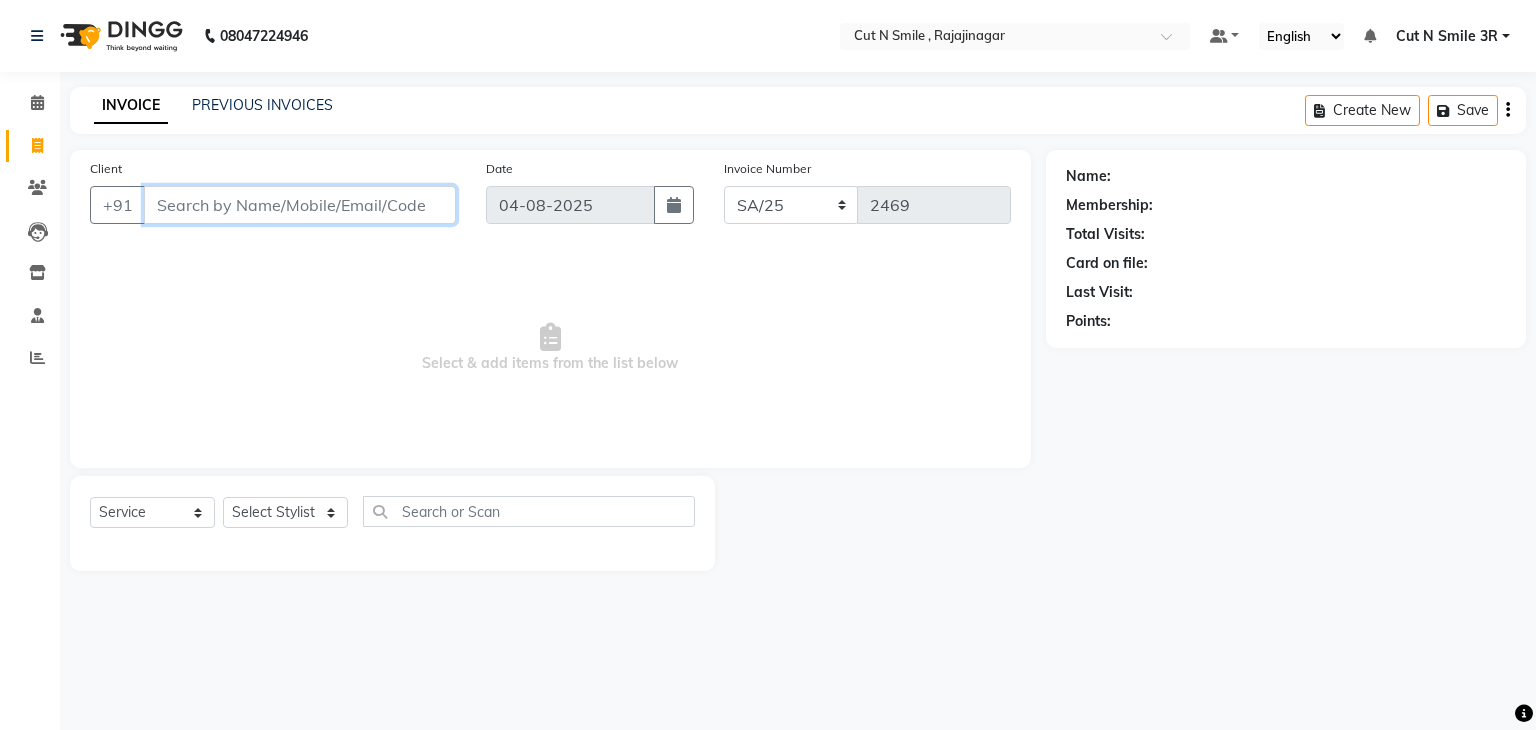 click on "Client" at bounding box center [300, 205] 